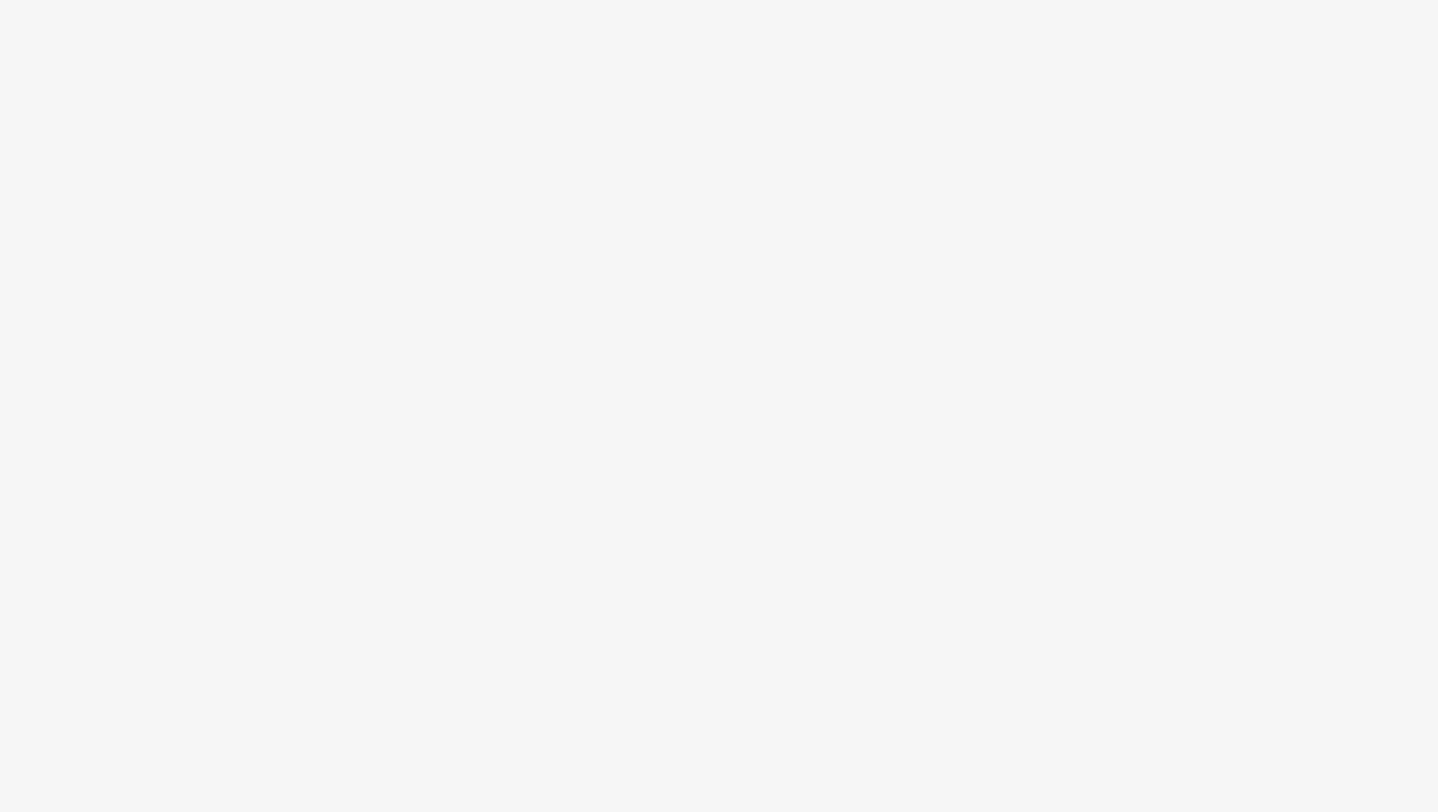 scroll, scrollTop: 0, scrollLeft: 0, axis: both 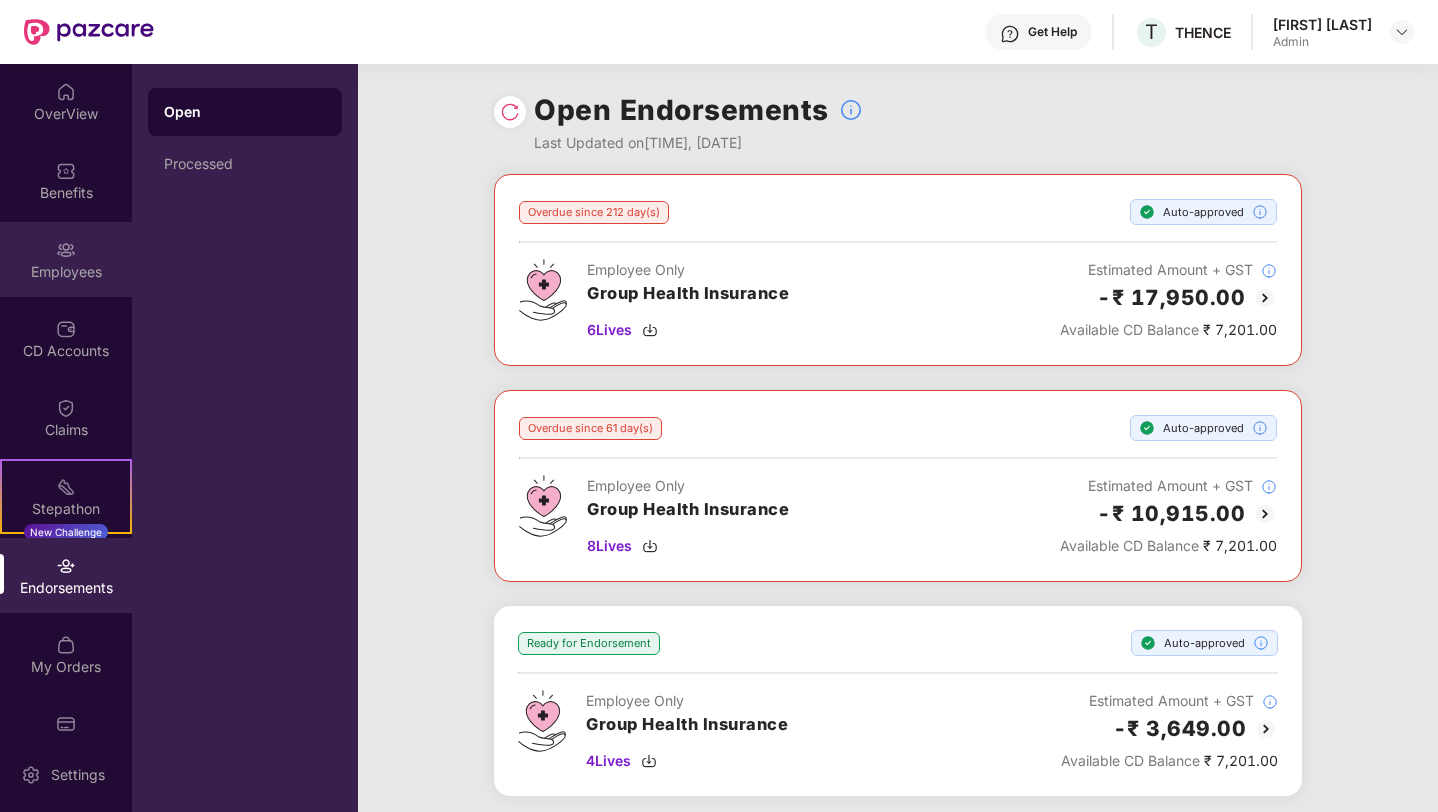 click on "Employees" at bounding box center (66, 272) 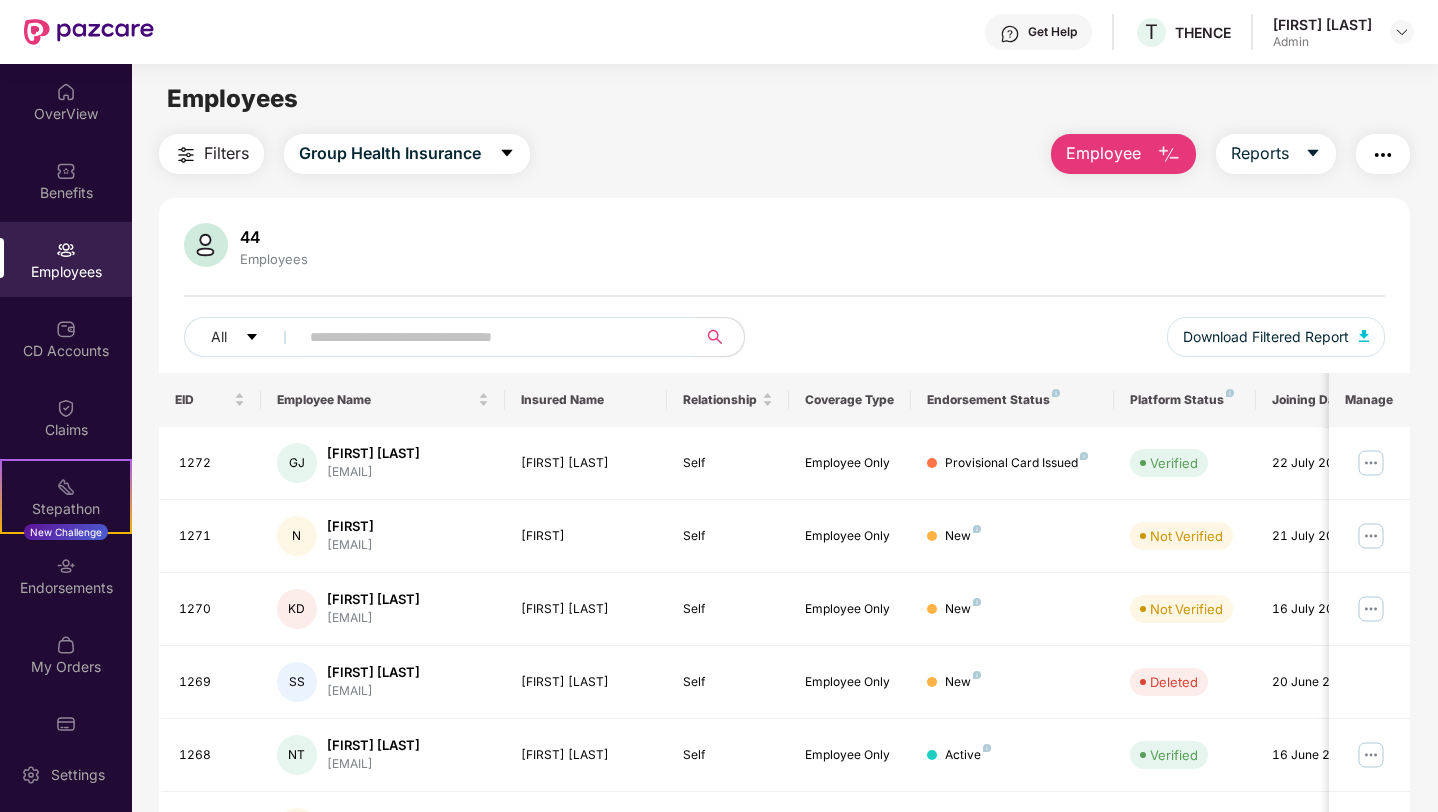 click on "Employee" at bounding box center [1103, 153] 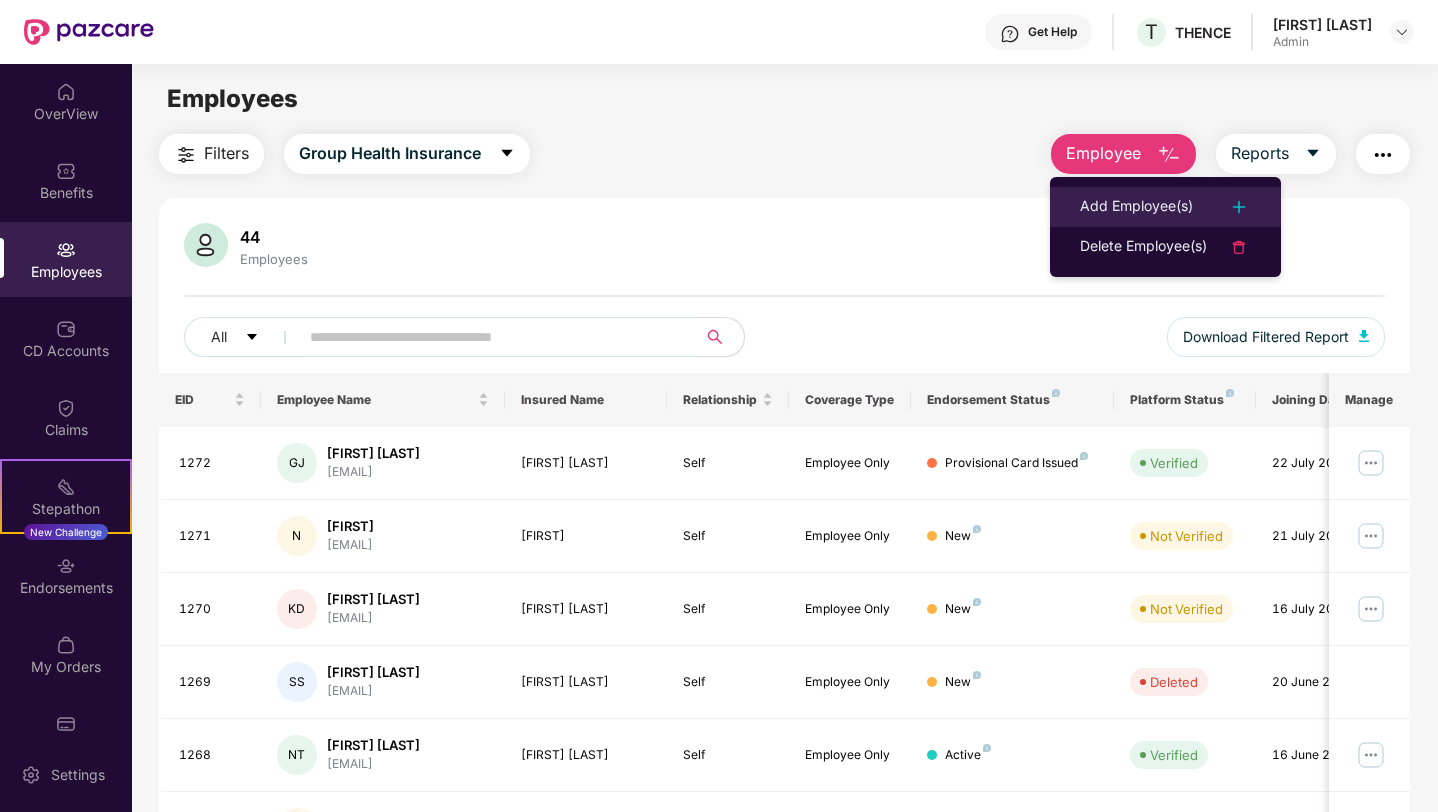 click on "Add Employee(s)" at bounding box center [1165, 207] 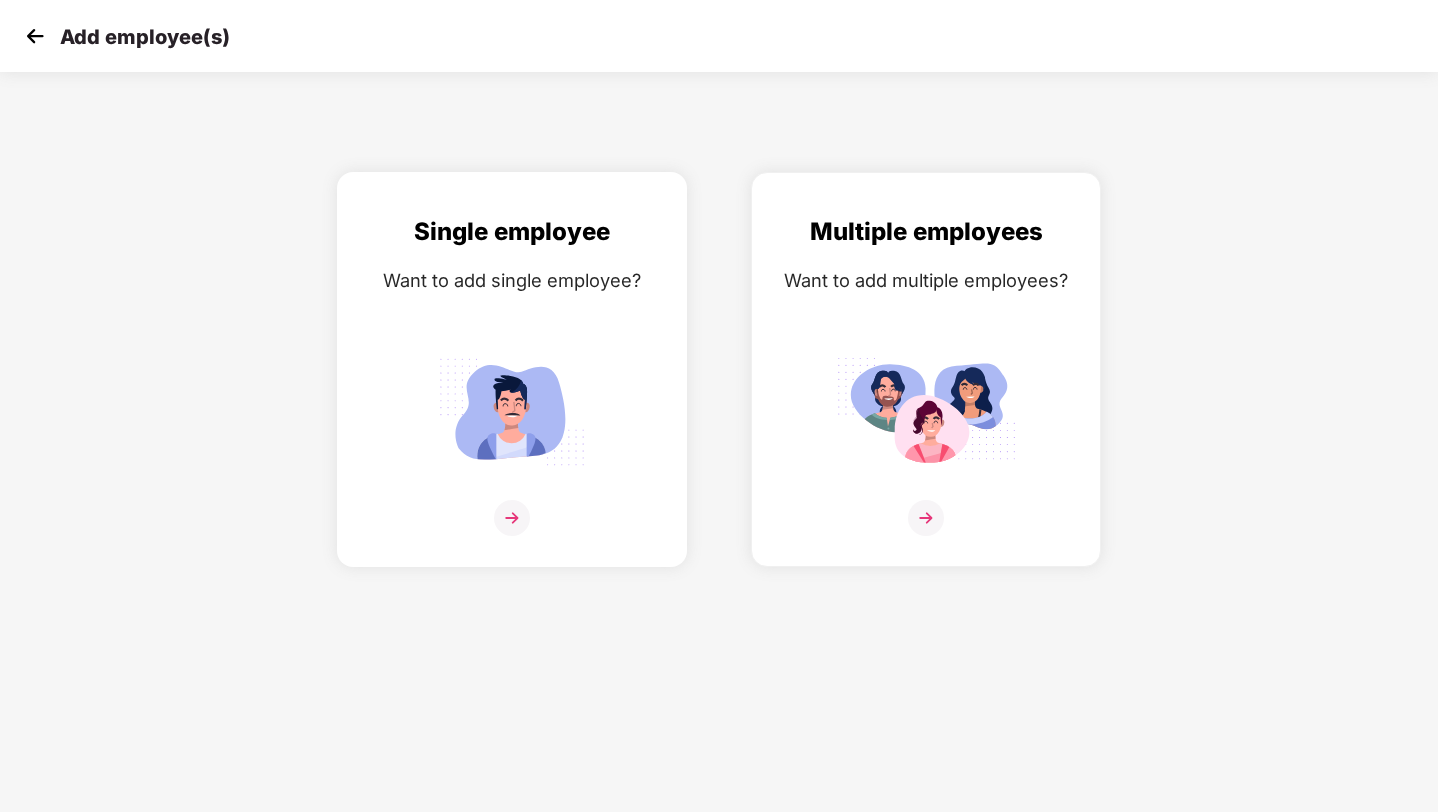 click at bounding box center (512, 518) 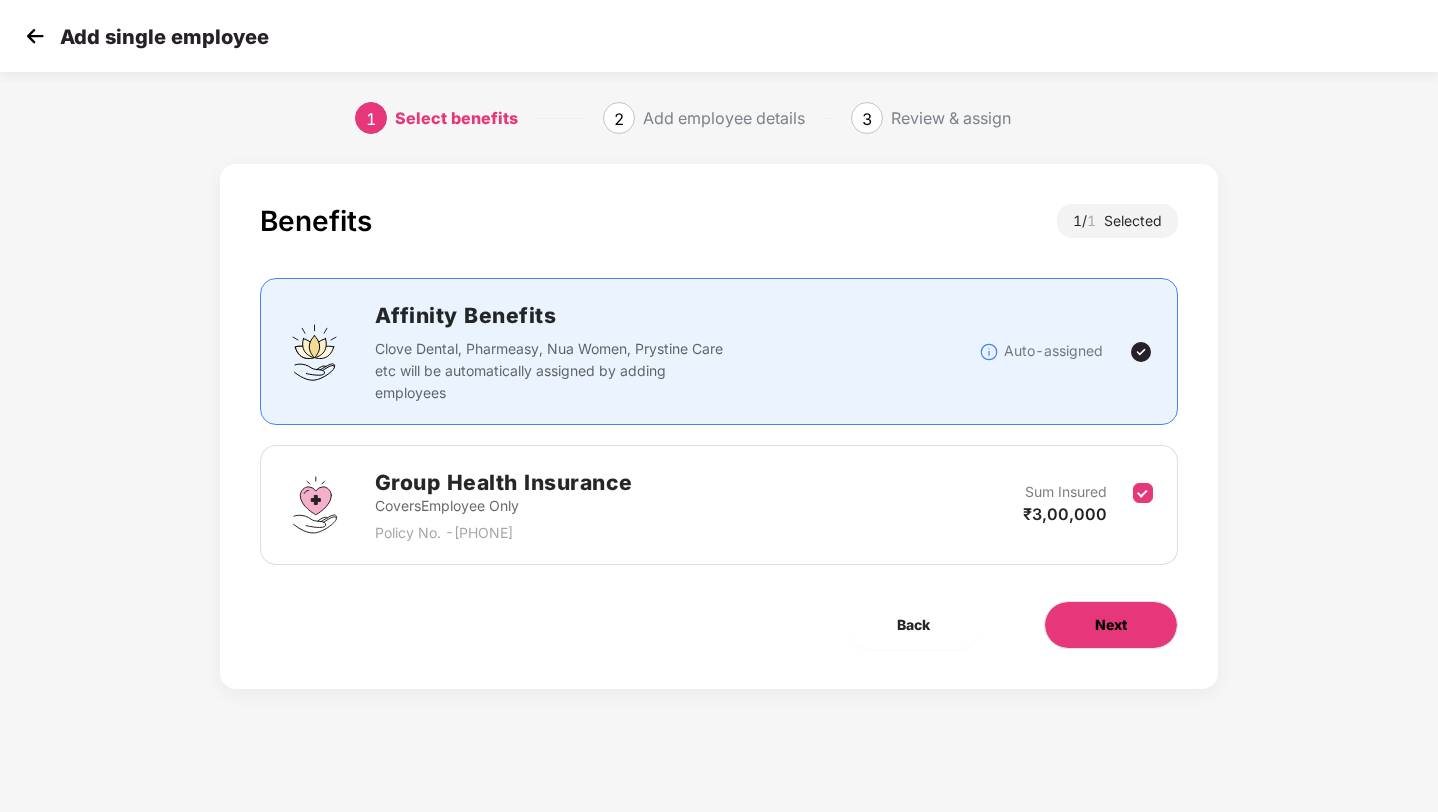 click on "Next" at bounding box center (1111, 625) 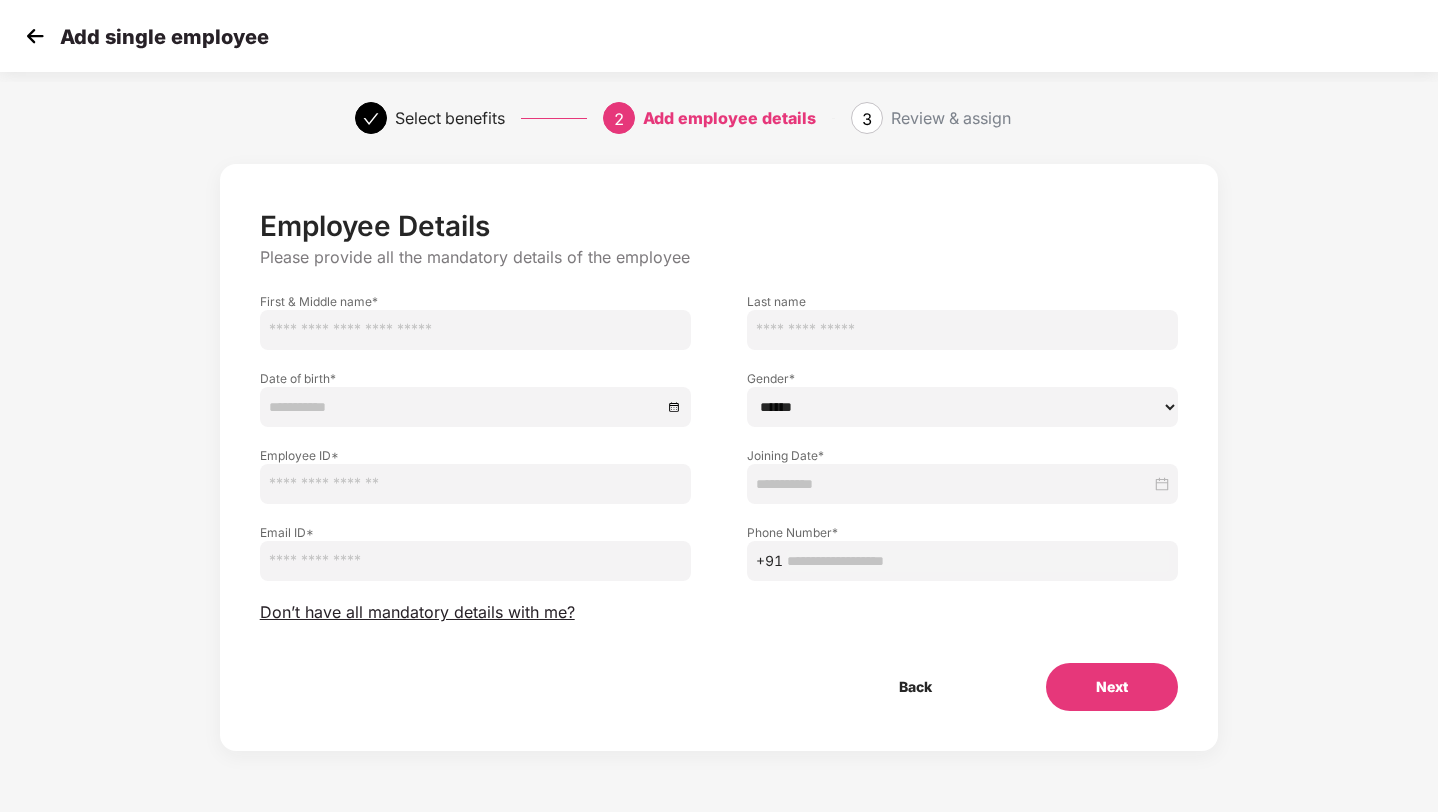 click at bounding box center [475, 330] 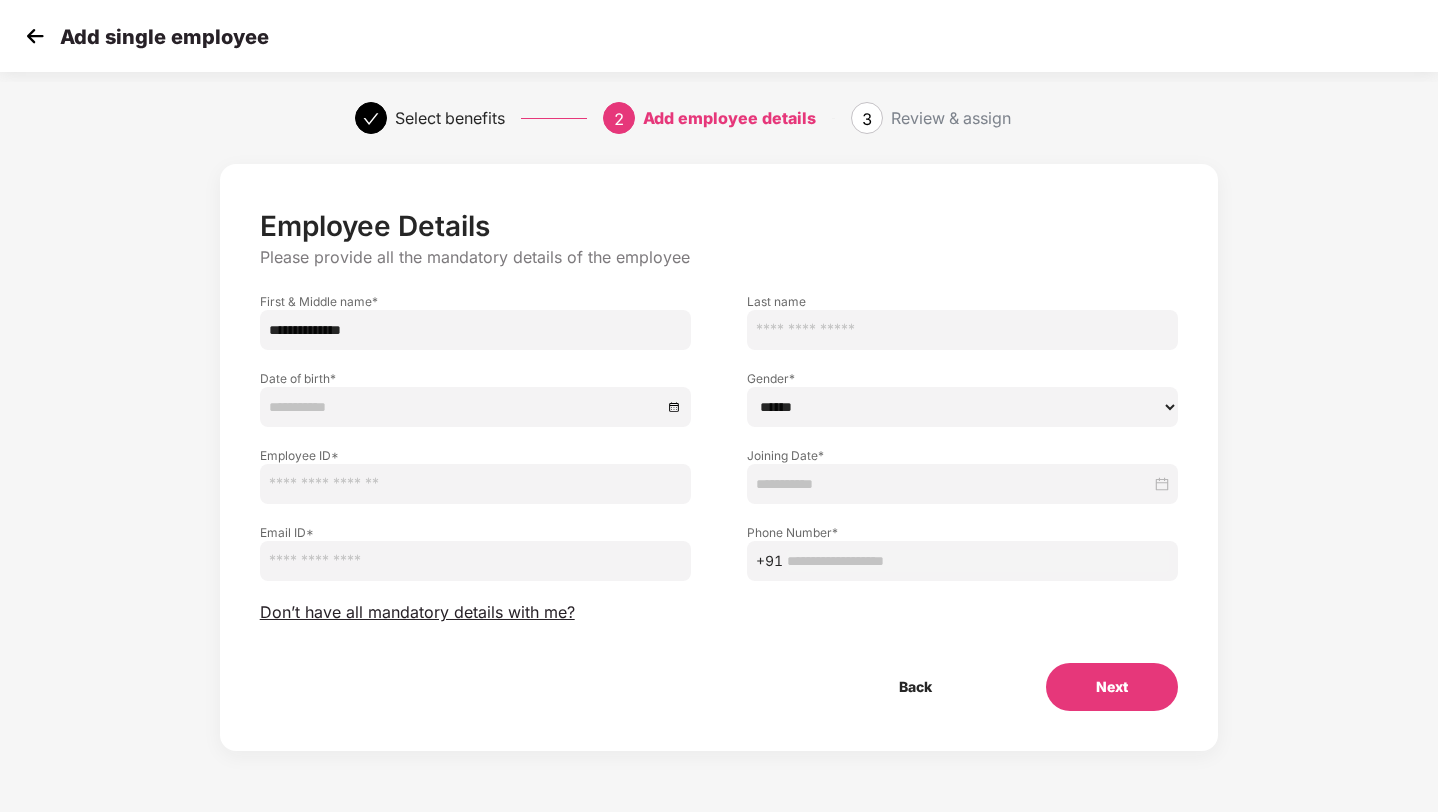 drag, startPoint x: 405, startPoint y: 327, endPoint x: 326, endPoint y: 328, distance: 79.00633 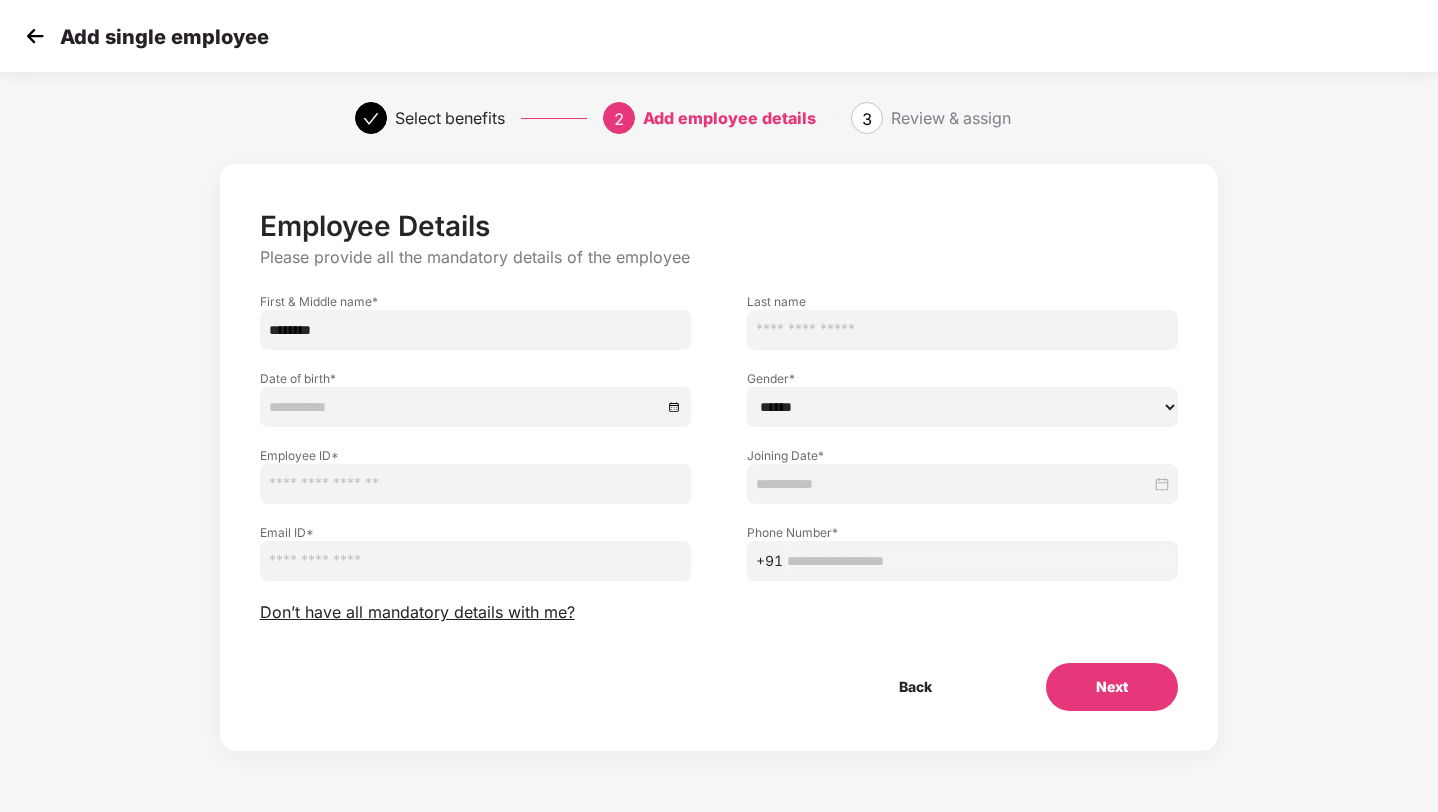 type on "********" 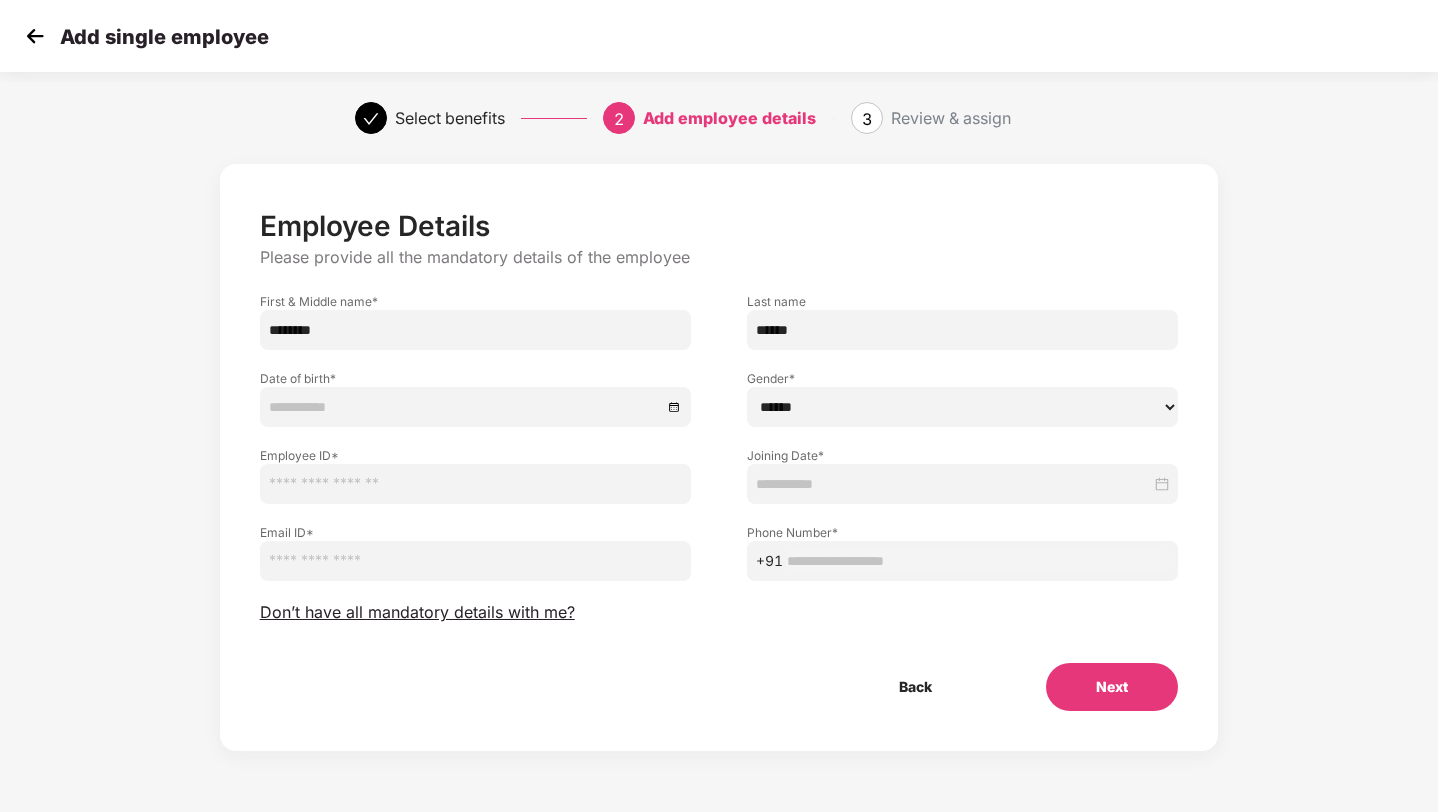 type on "*****" 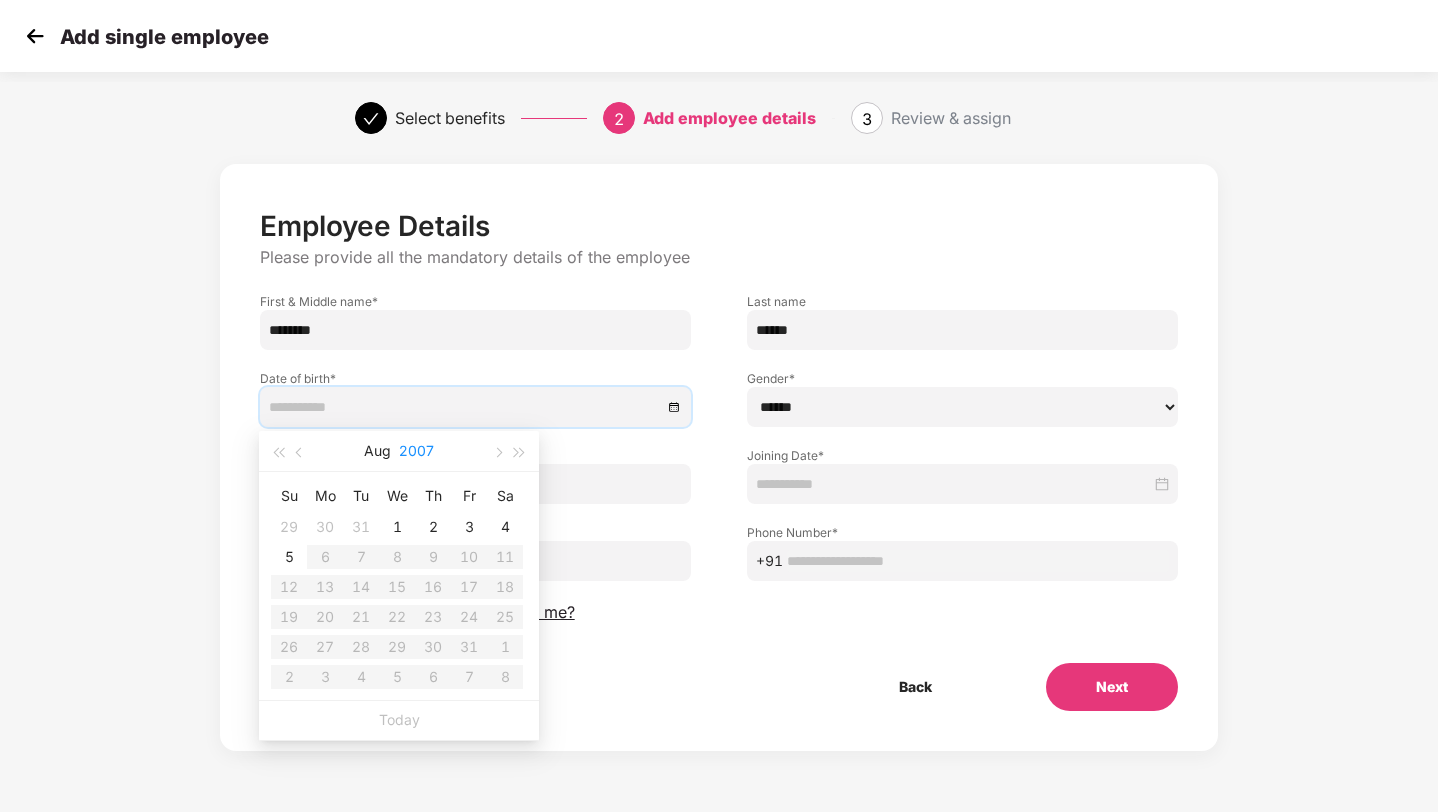 click on "2007" at bounding box center (416, 451) 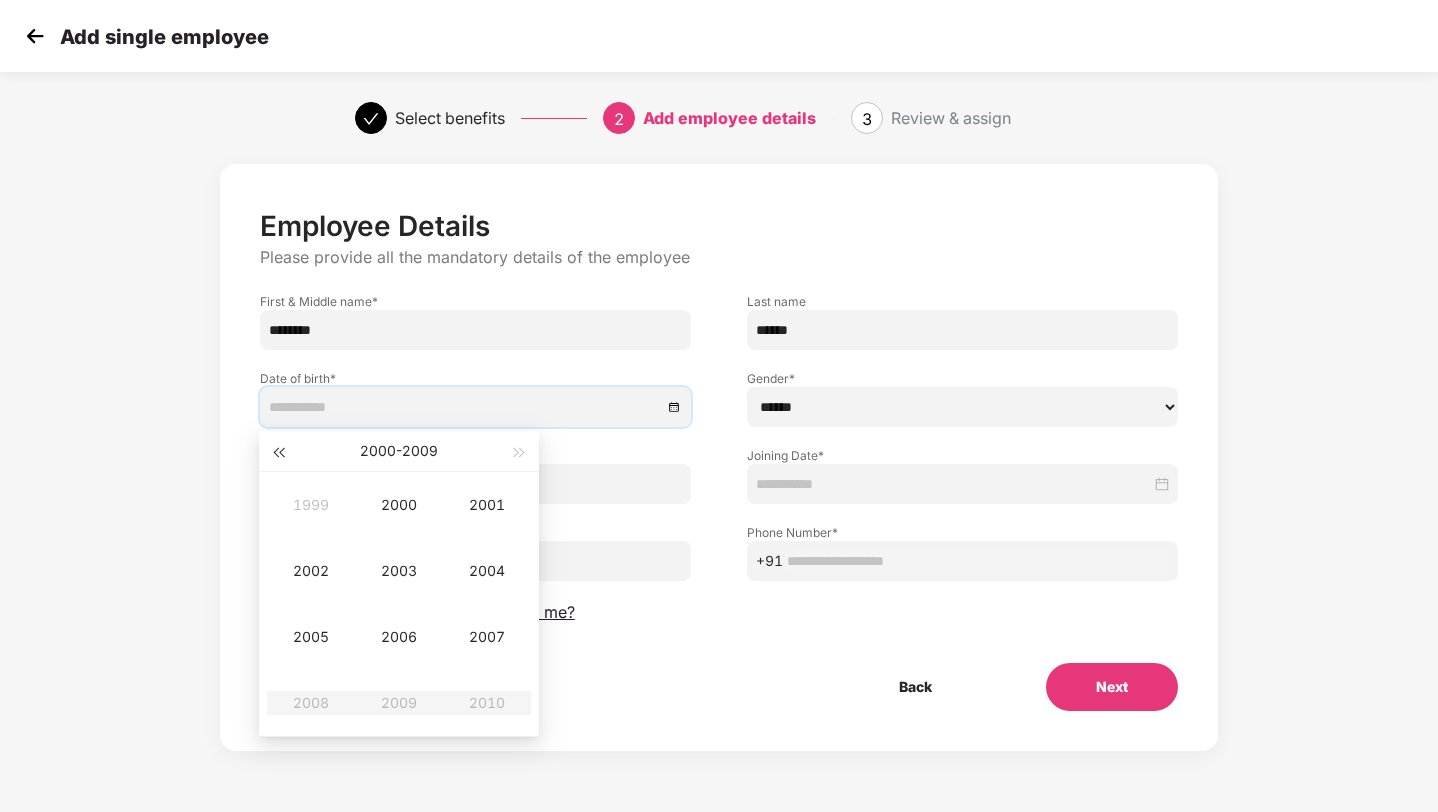 click at bounding box center [278, 451] 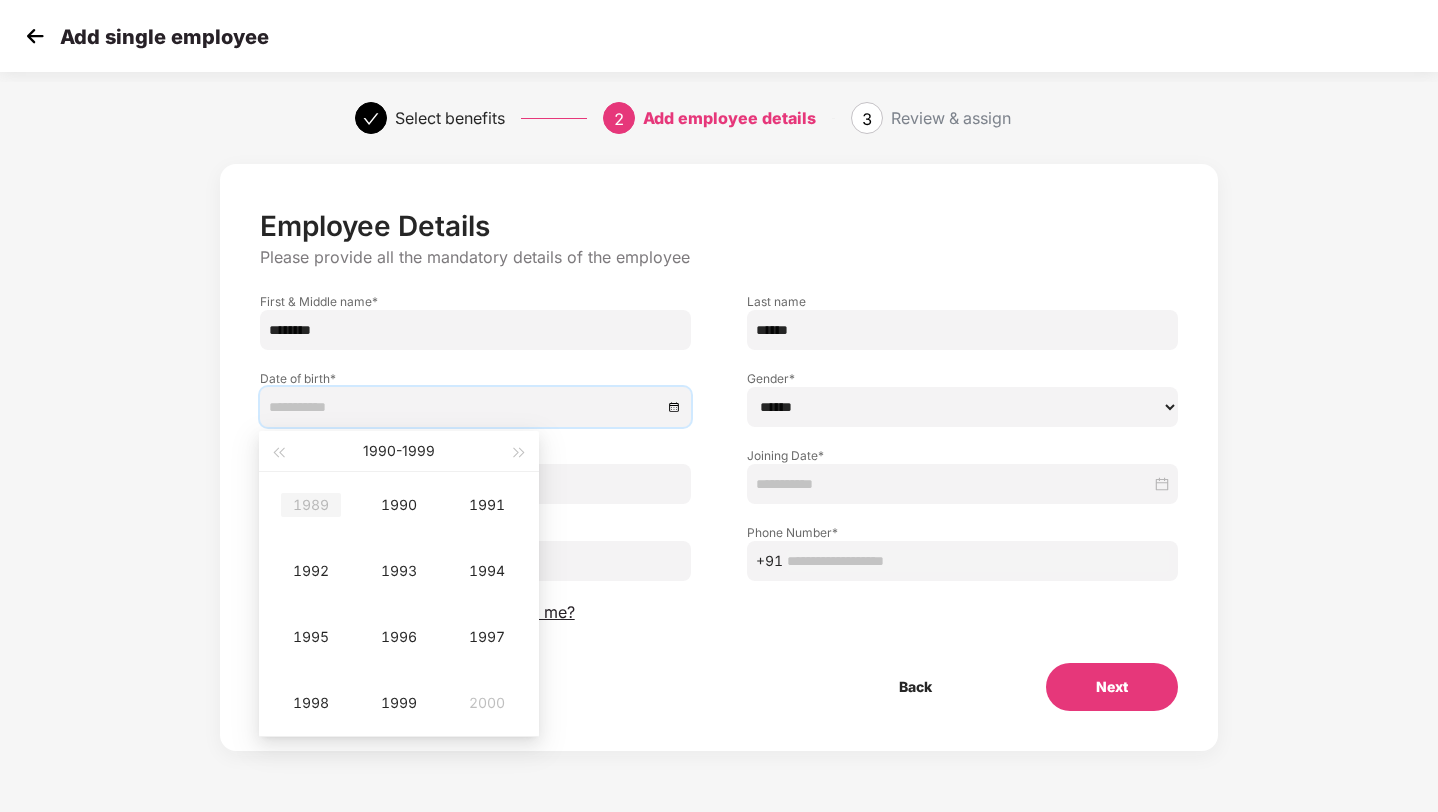 type on "**********" 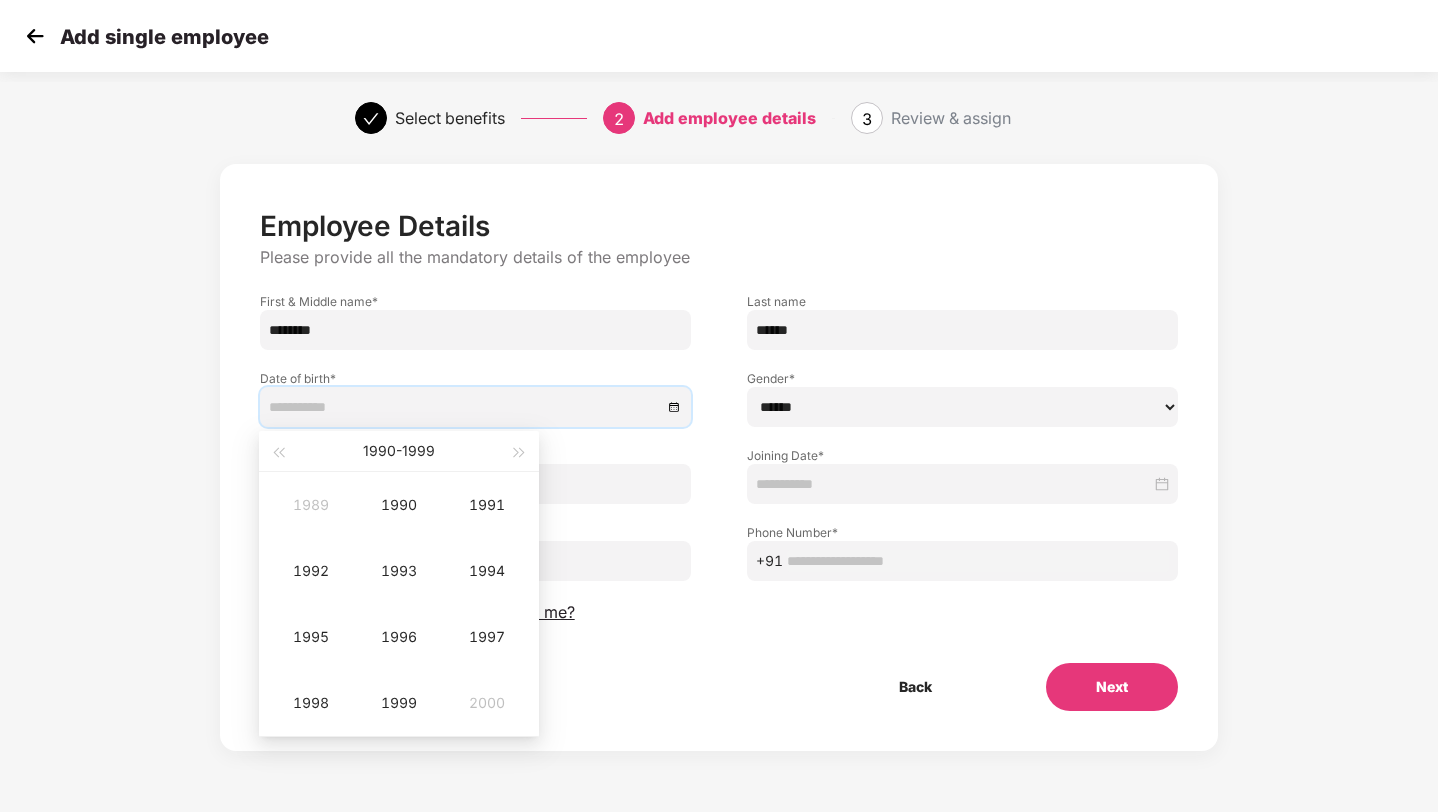 click on "1990 - 1999" at bounding box center (398, 451) 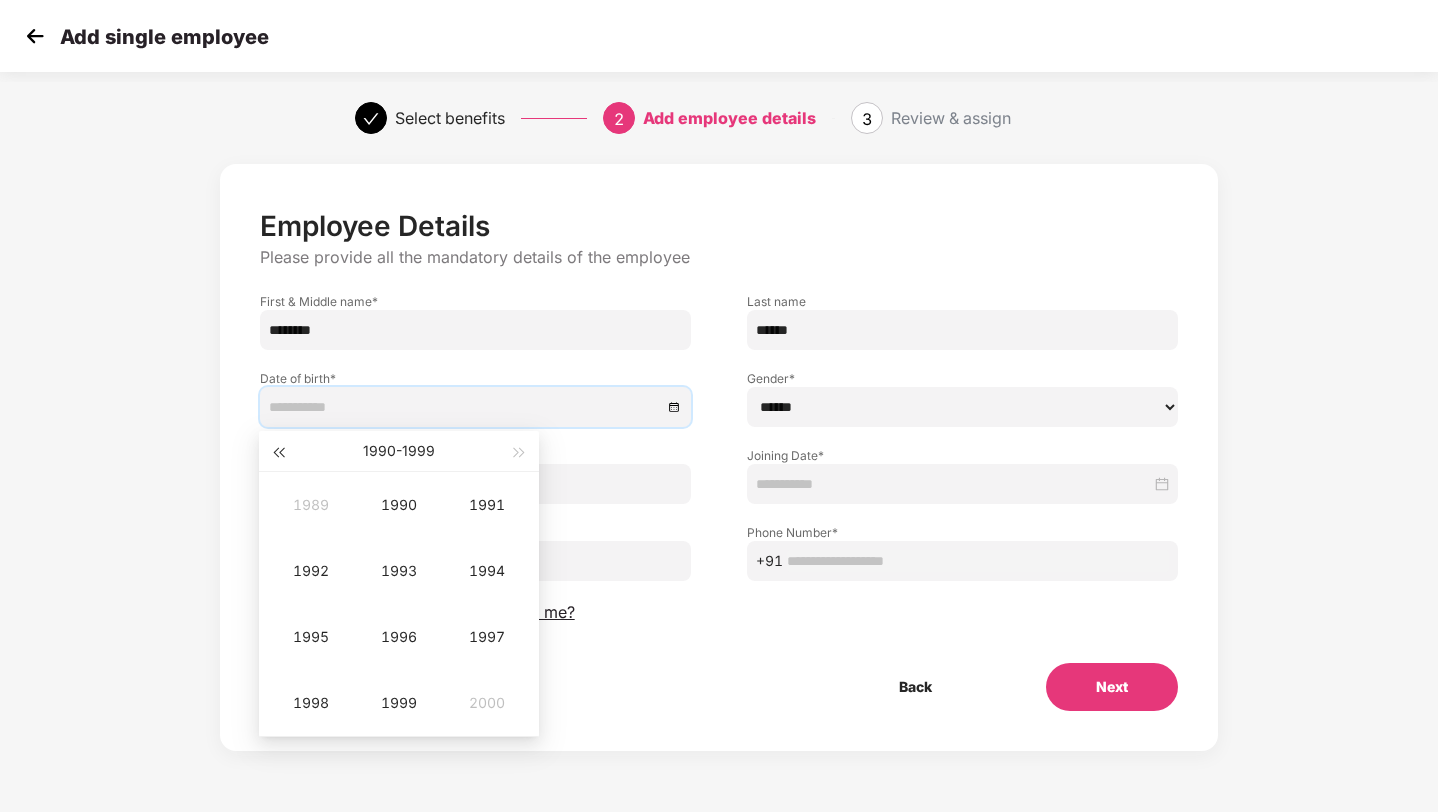 click at bounding box center (278, 453) 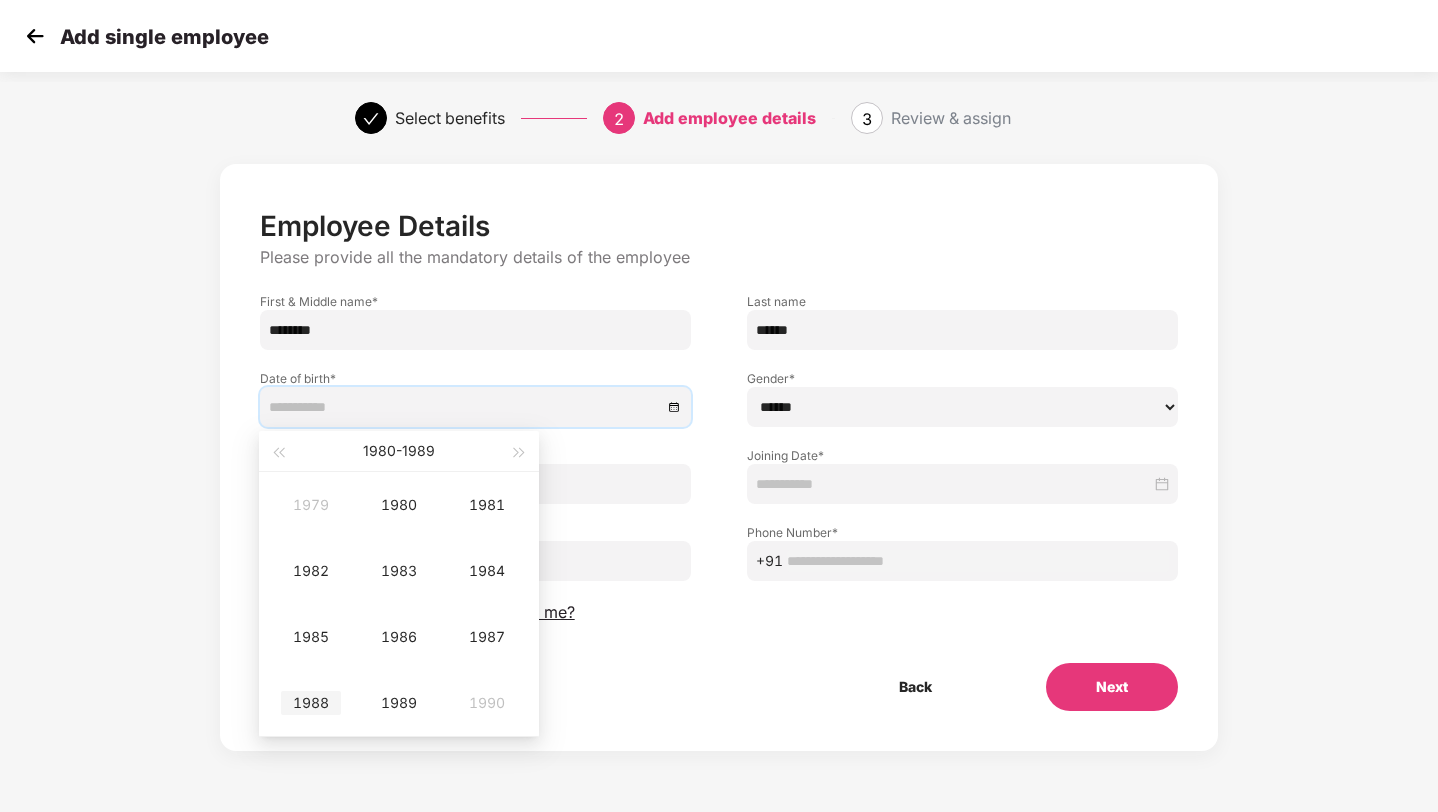 type on "**********" 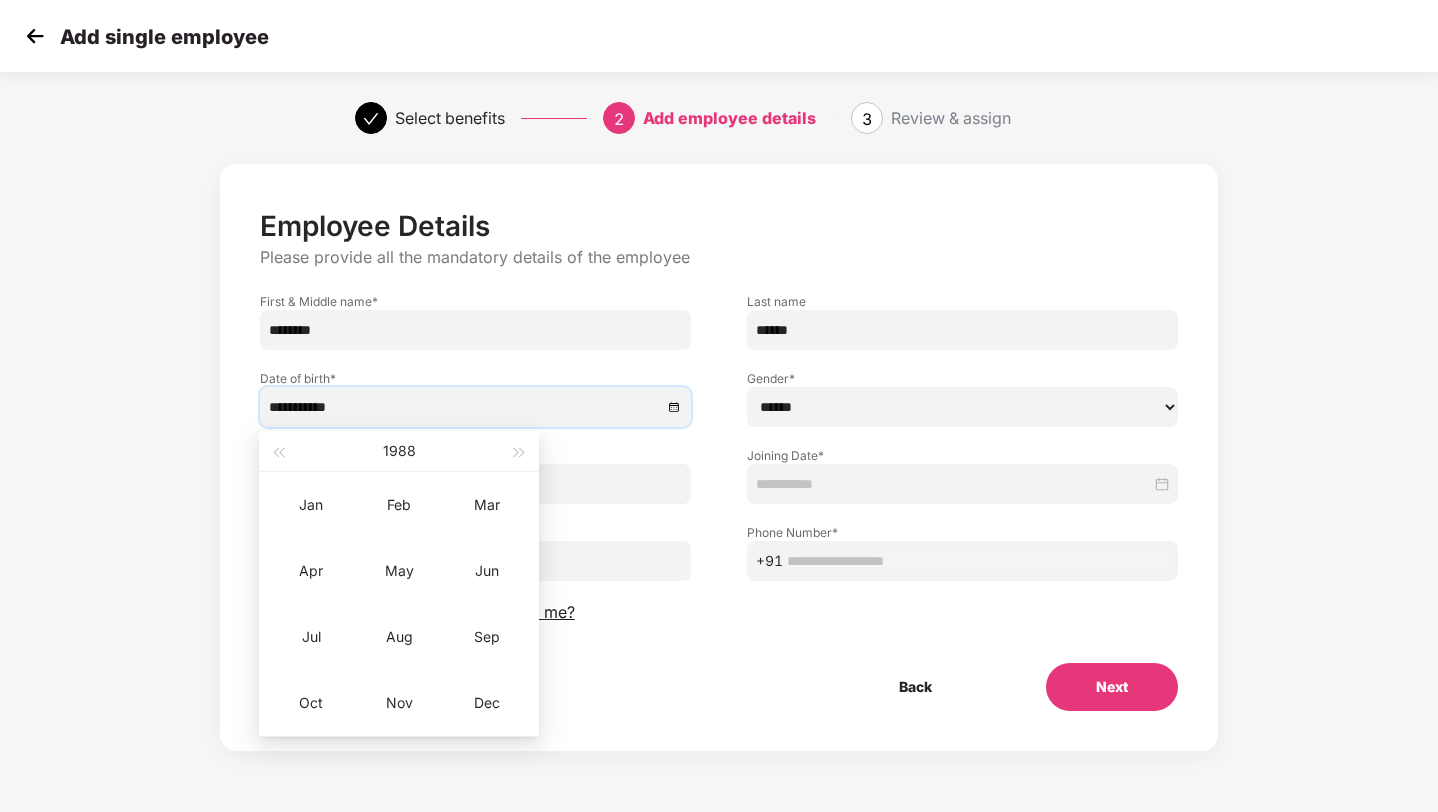 type on "**********" 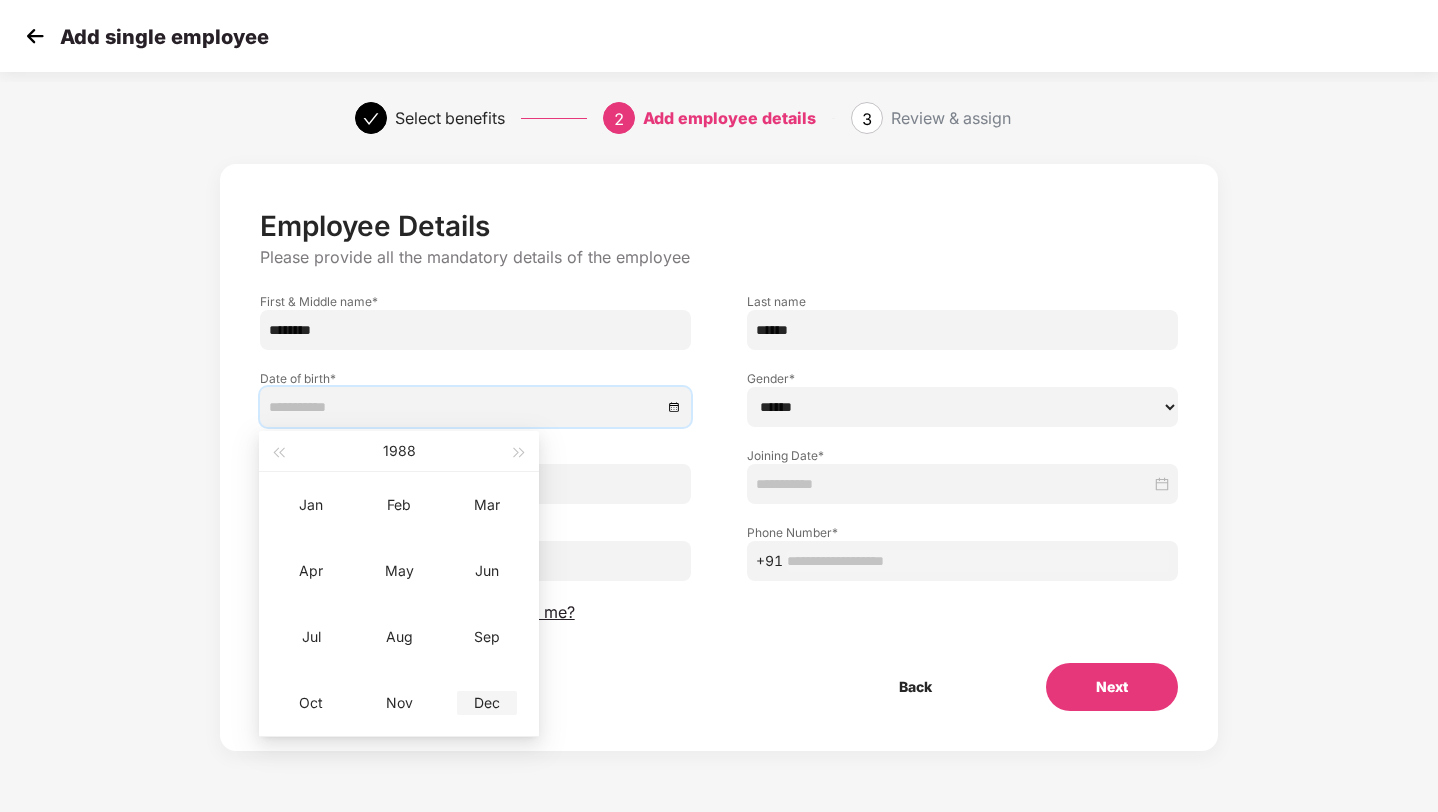 type on "**********" 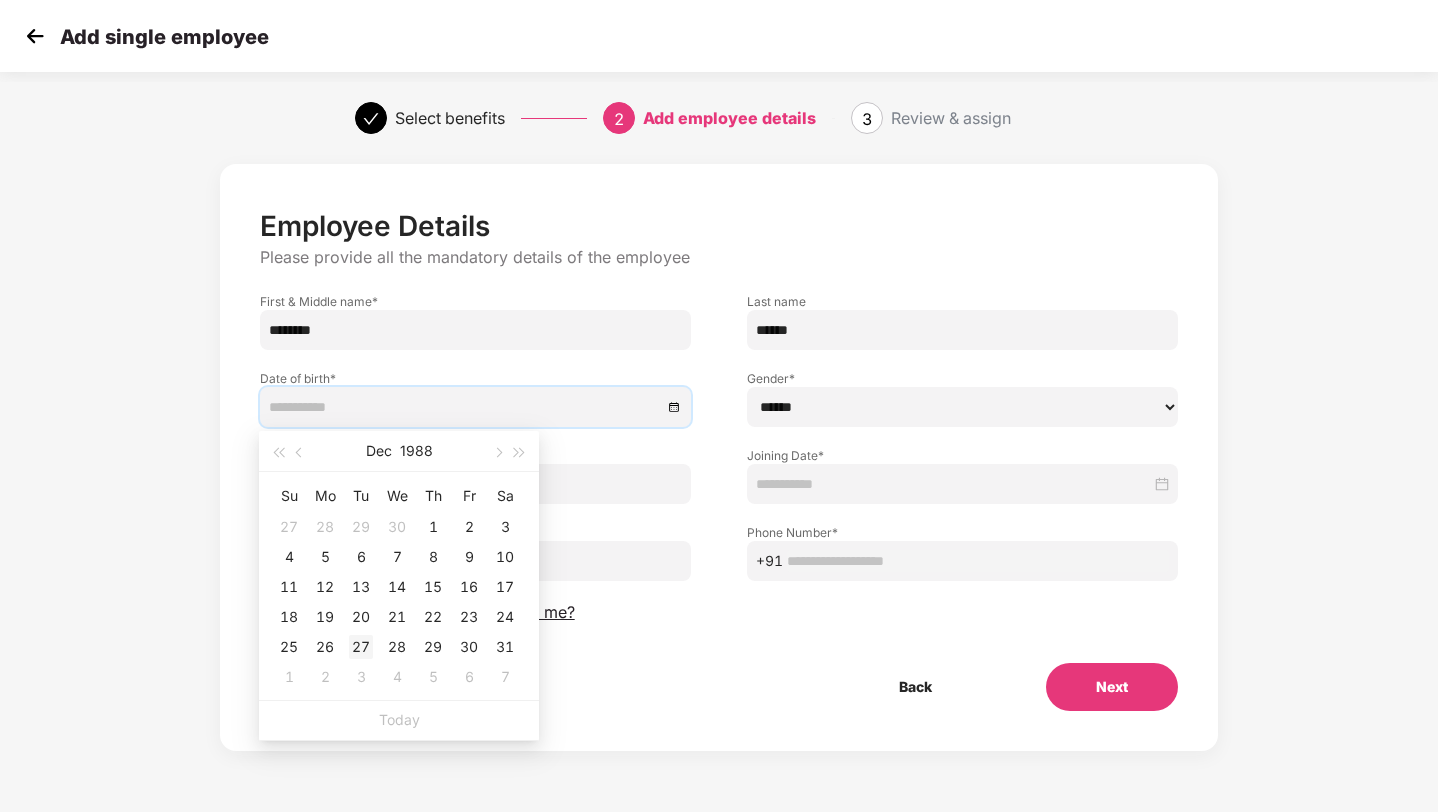 type on "**********" 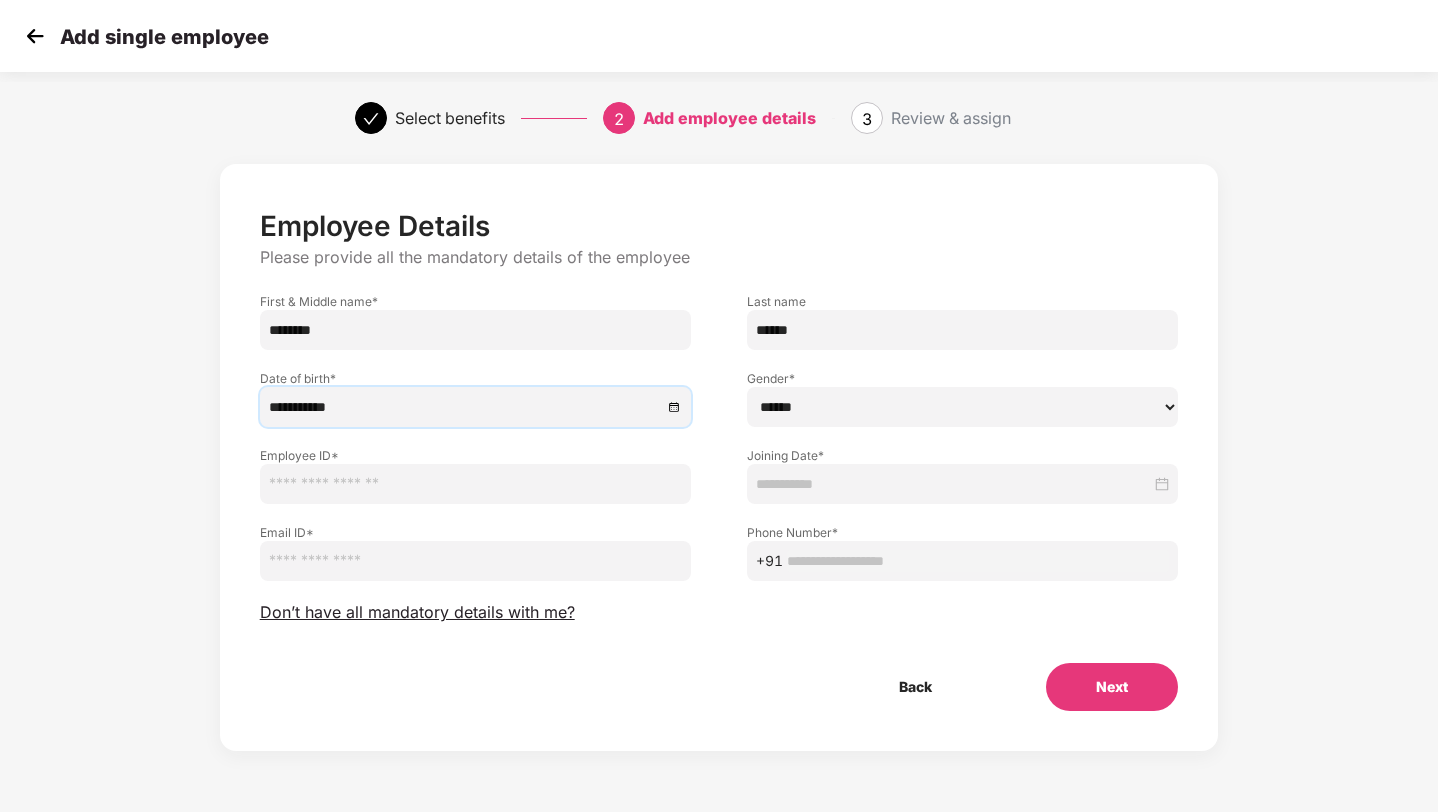 click on "****** **** ******" at bounding box center [962, 407] 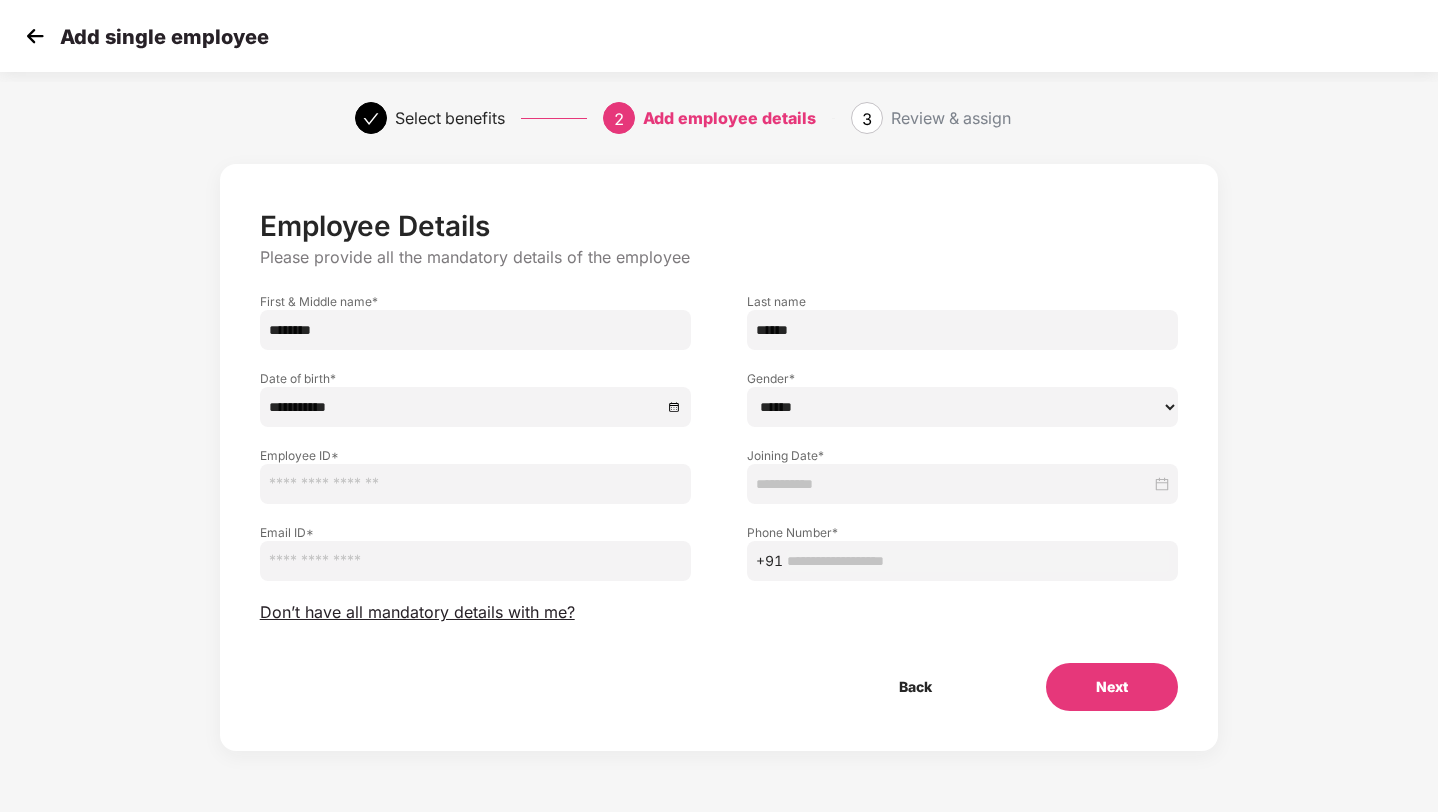 select on "******" 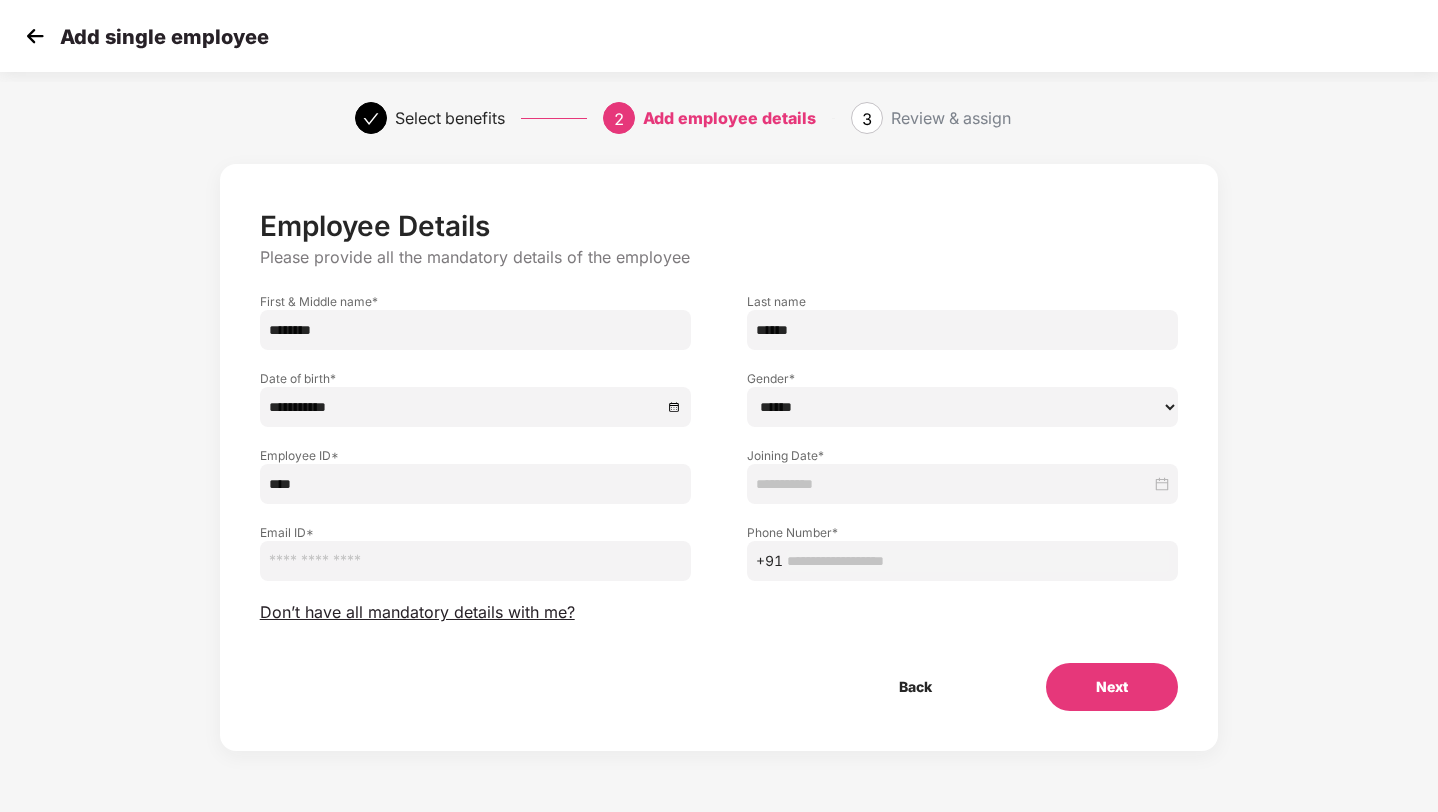 type on "****" 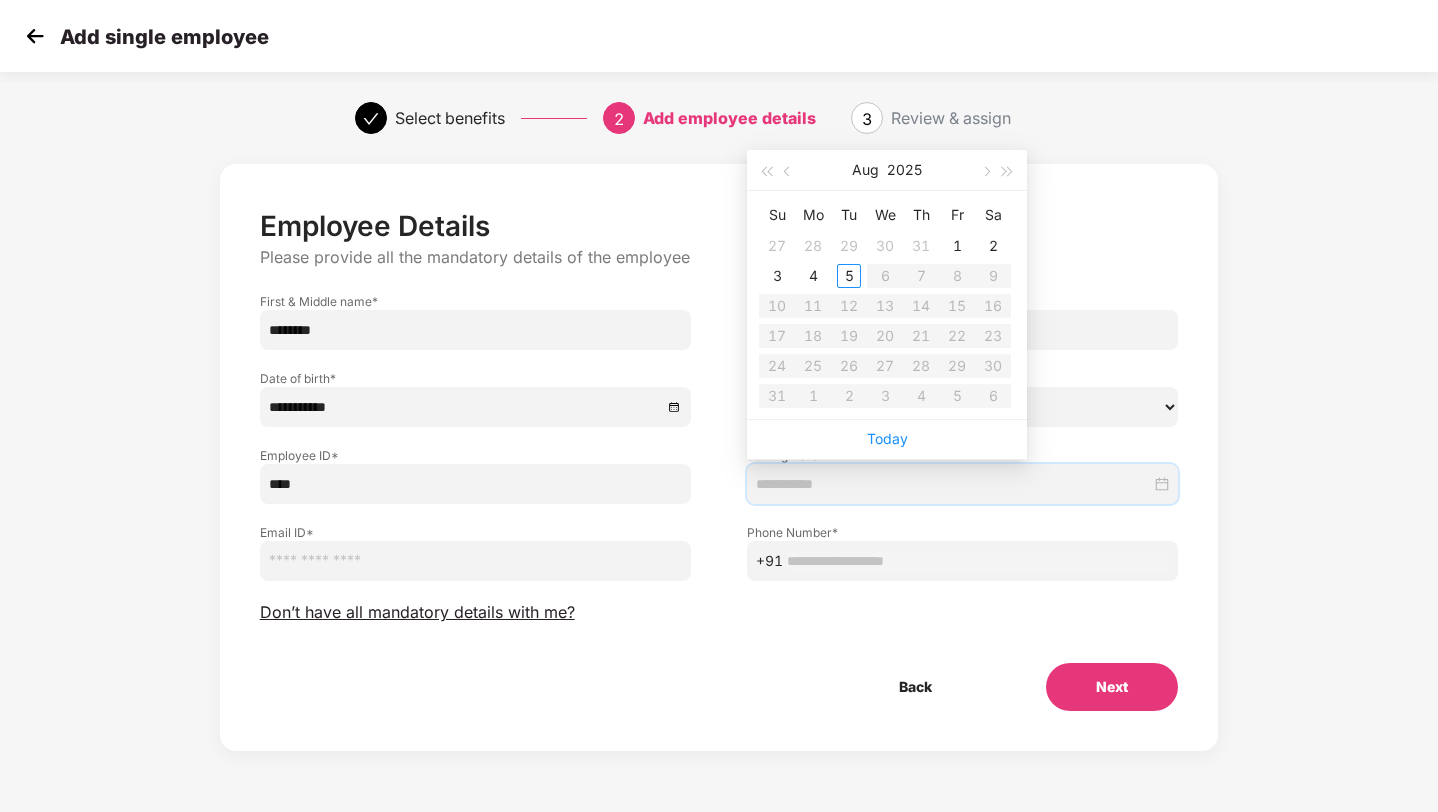 type on "**********" 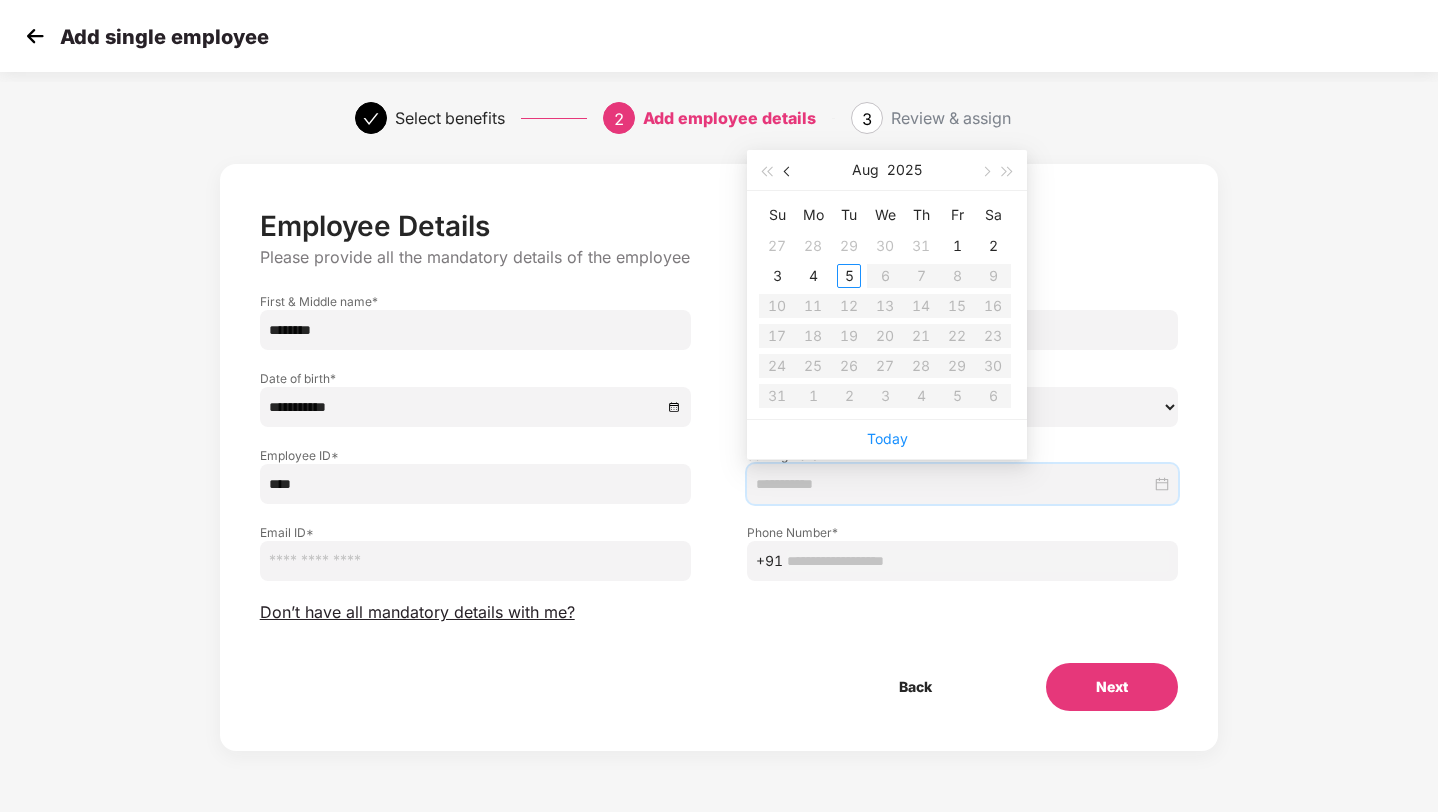 click at bounding box center [788, 170] 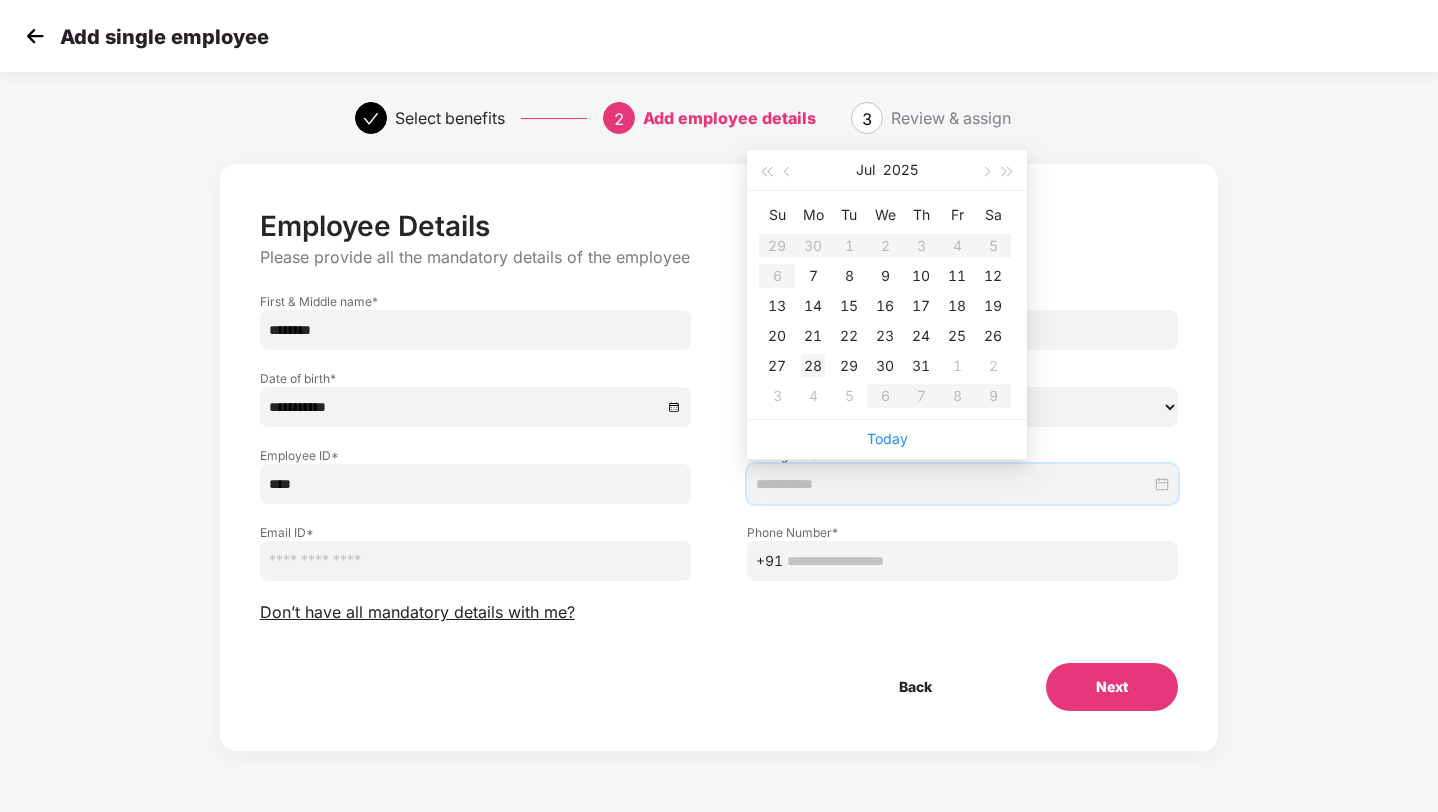 type on "**********" 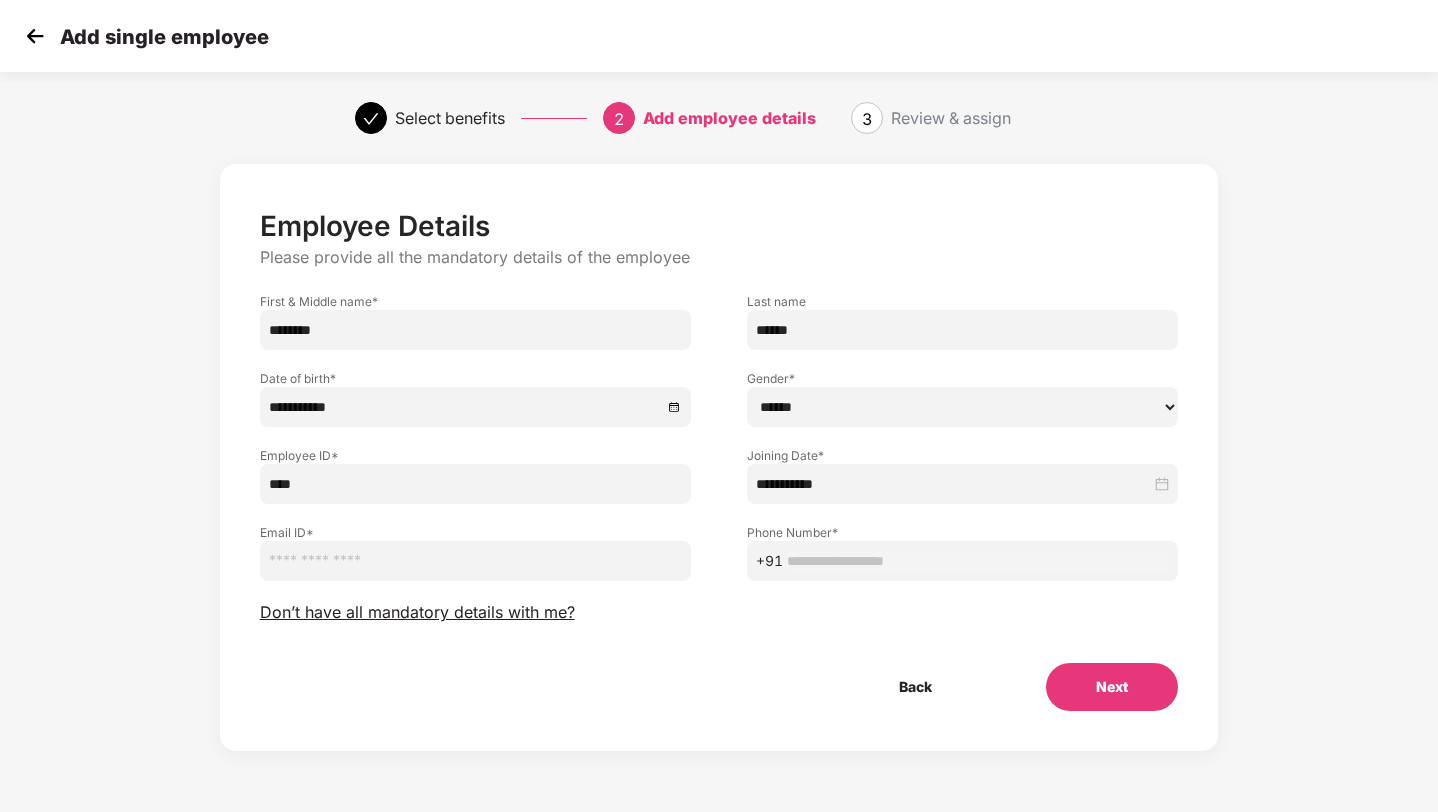 click at bounding box center (475, 561) 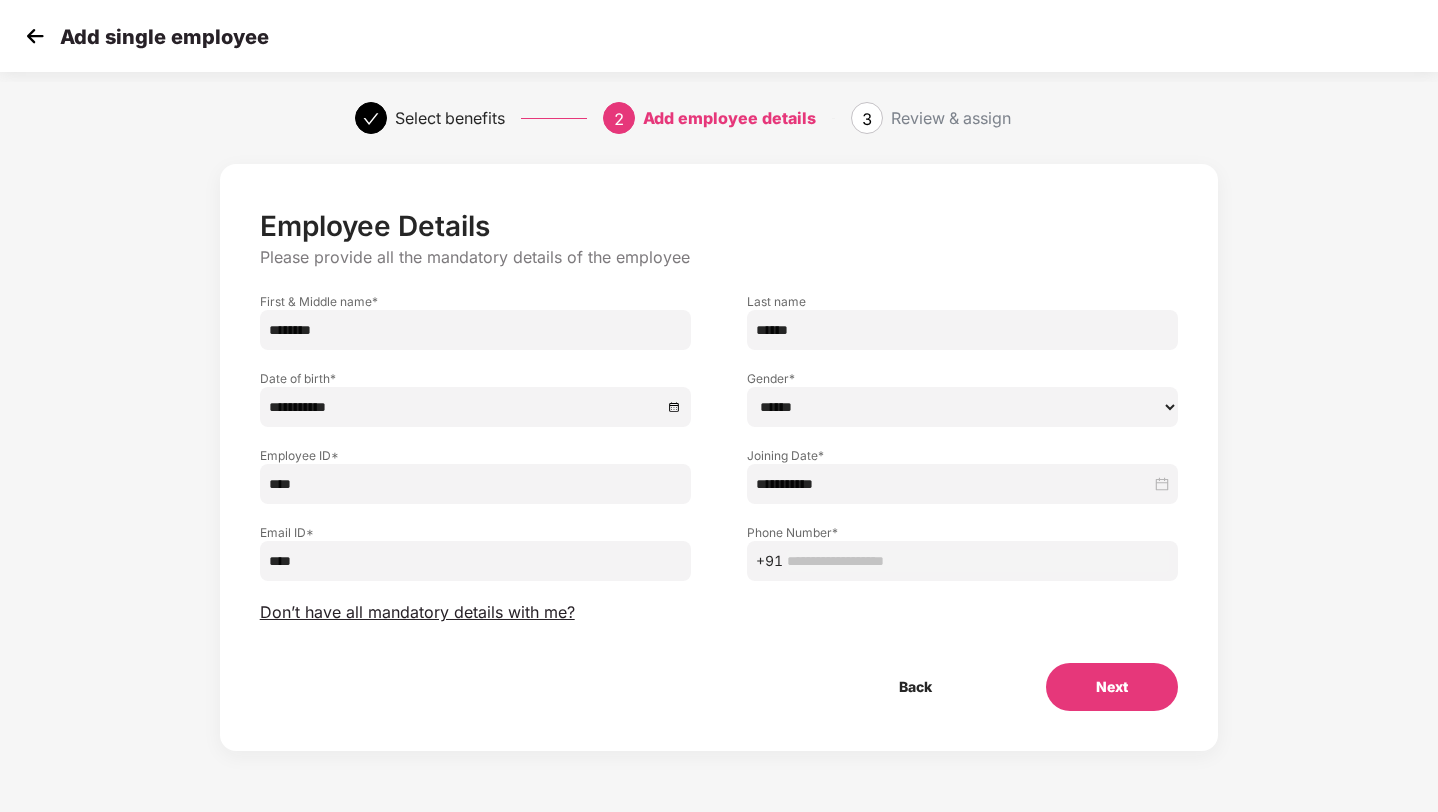 type on "****" 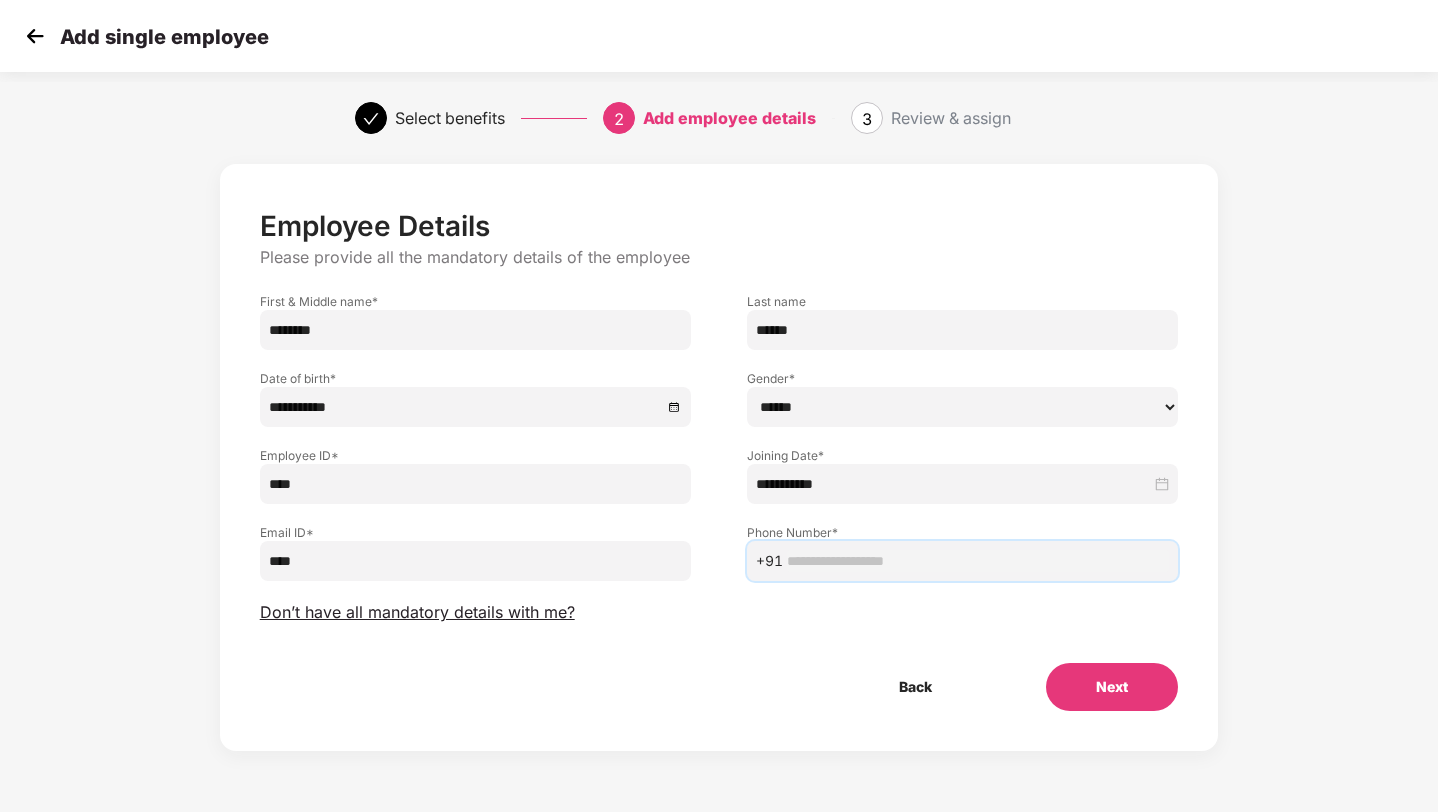 paste on "**********" 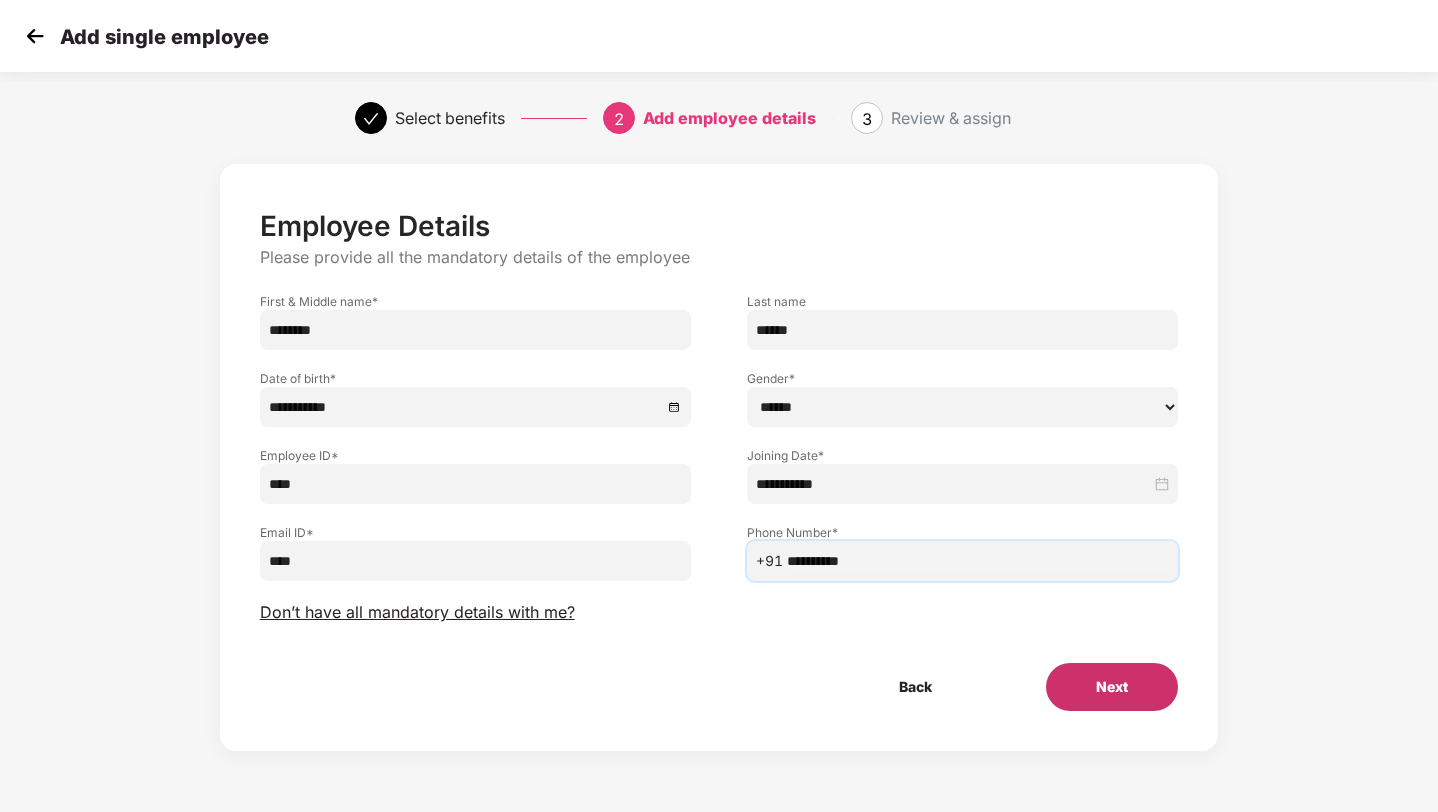 type on "**********" 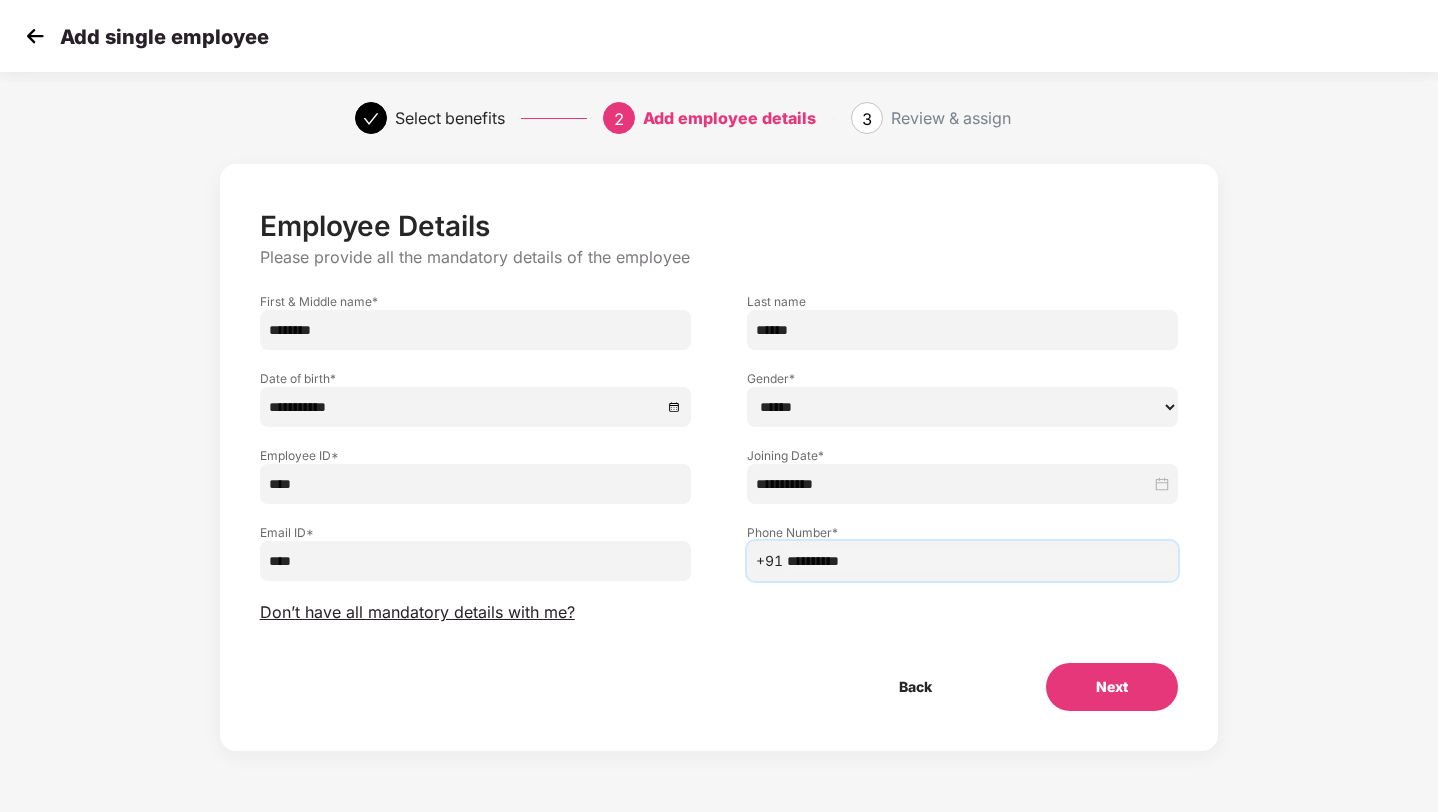 click on "Next" at bounding box center [1112, 687] 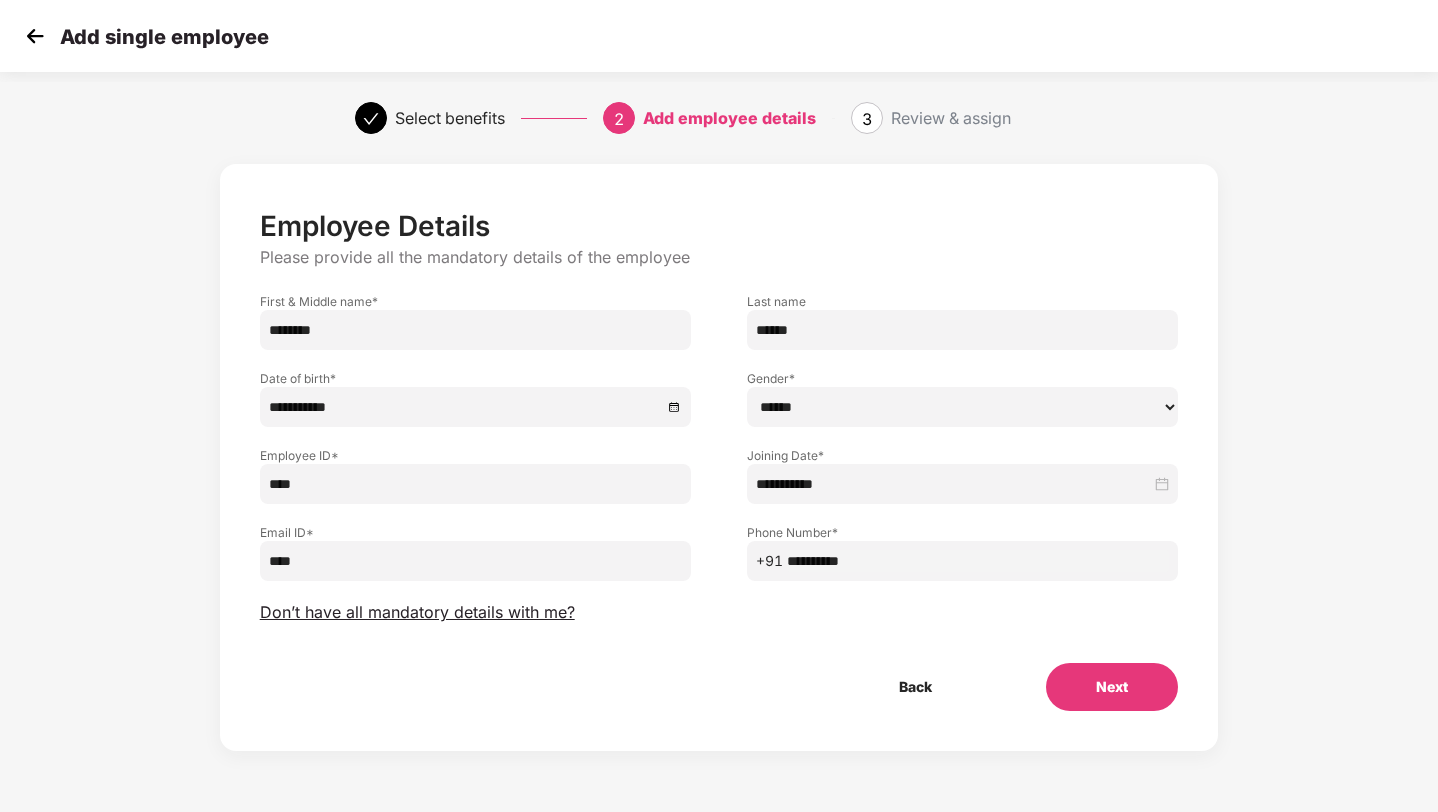 drag, startPoint x: 393, startPoint y: 555, endPoint x: 263, endPoint y: 556, distance: 130.00385 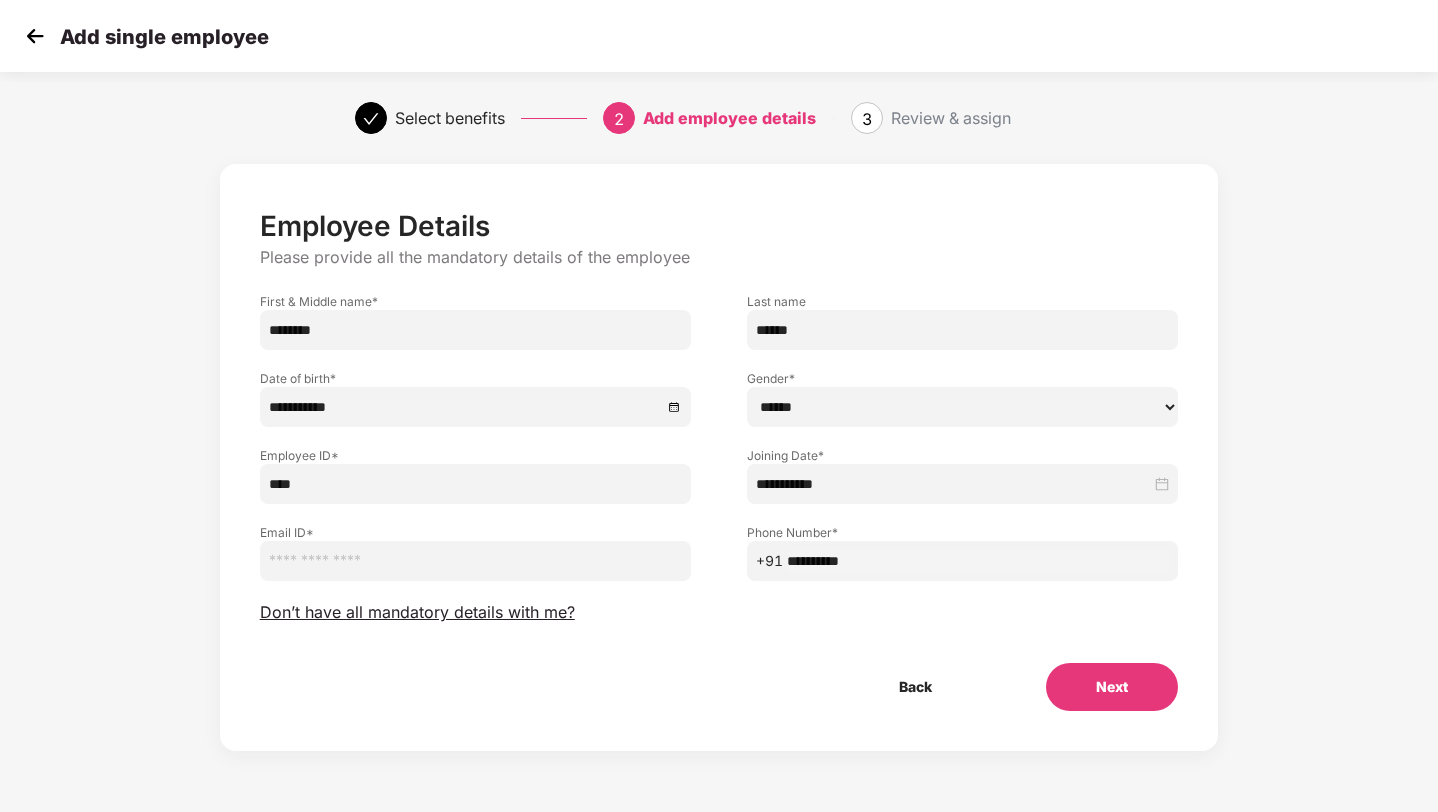 paste on "**********" 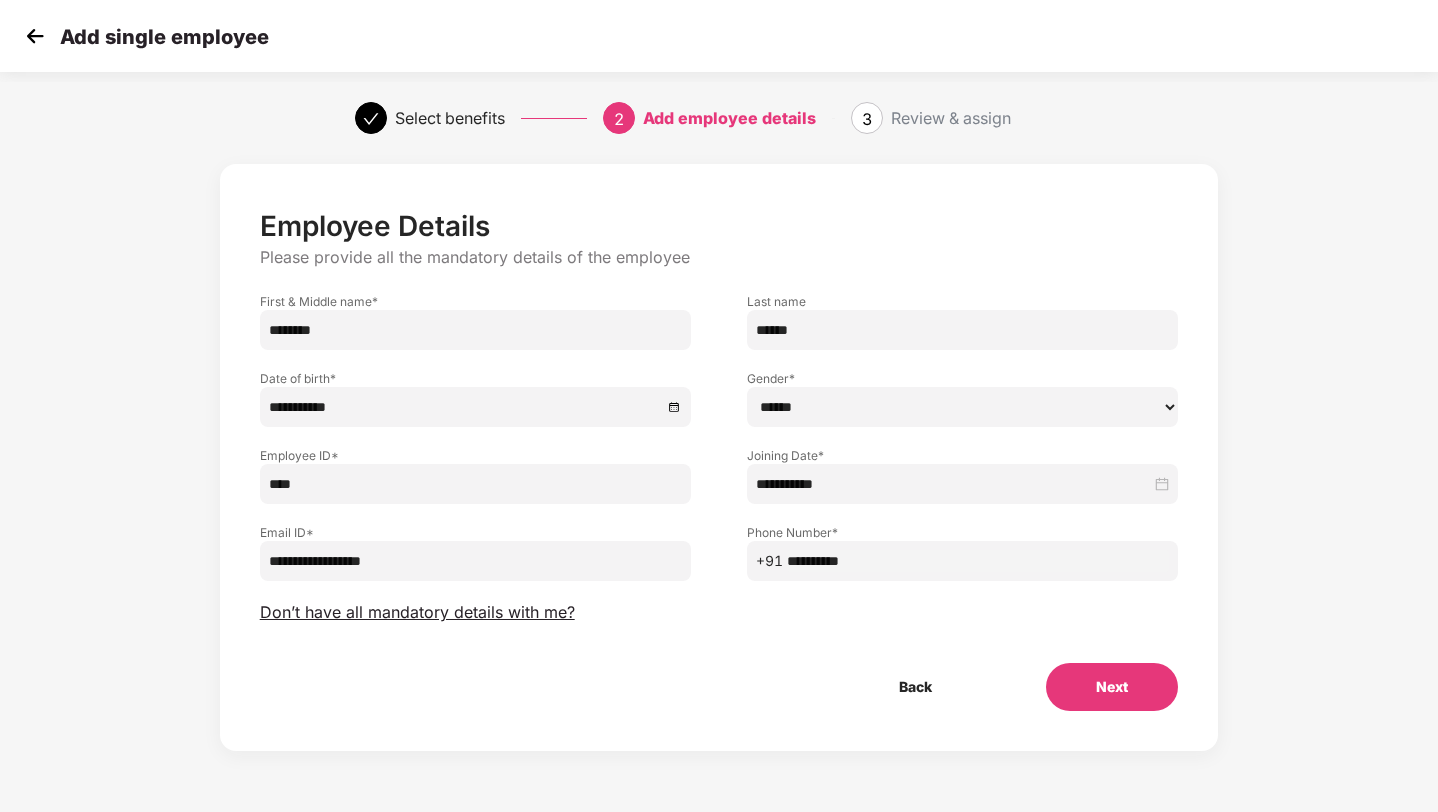 type on "**********" 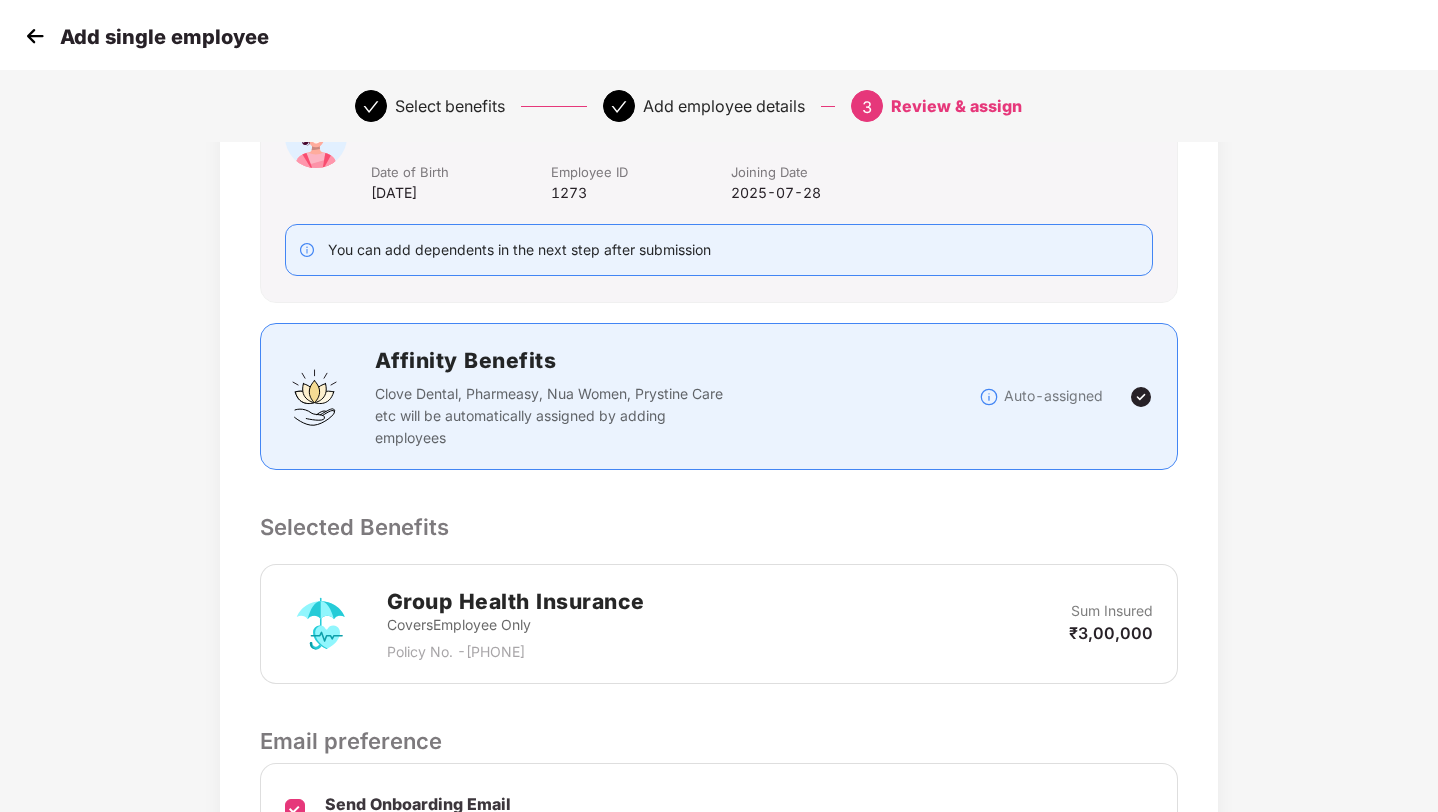 scroll, scrollTop: 434, scrollLeft: 0, axis: vertical 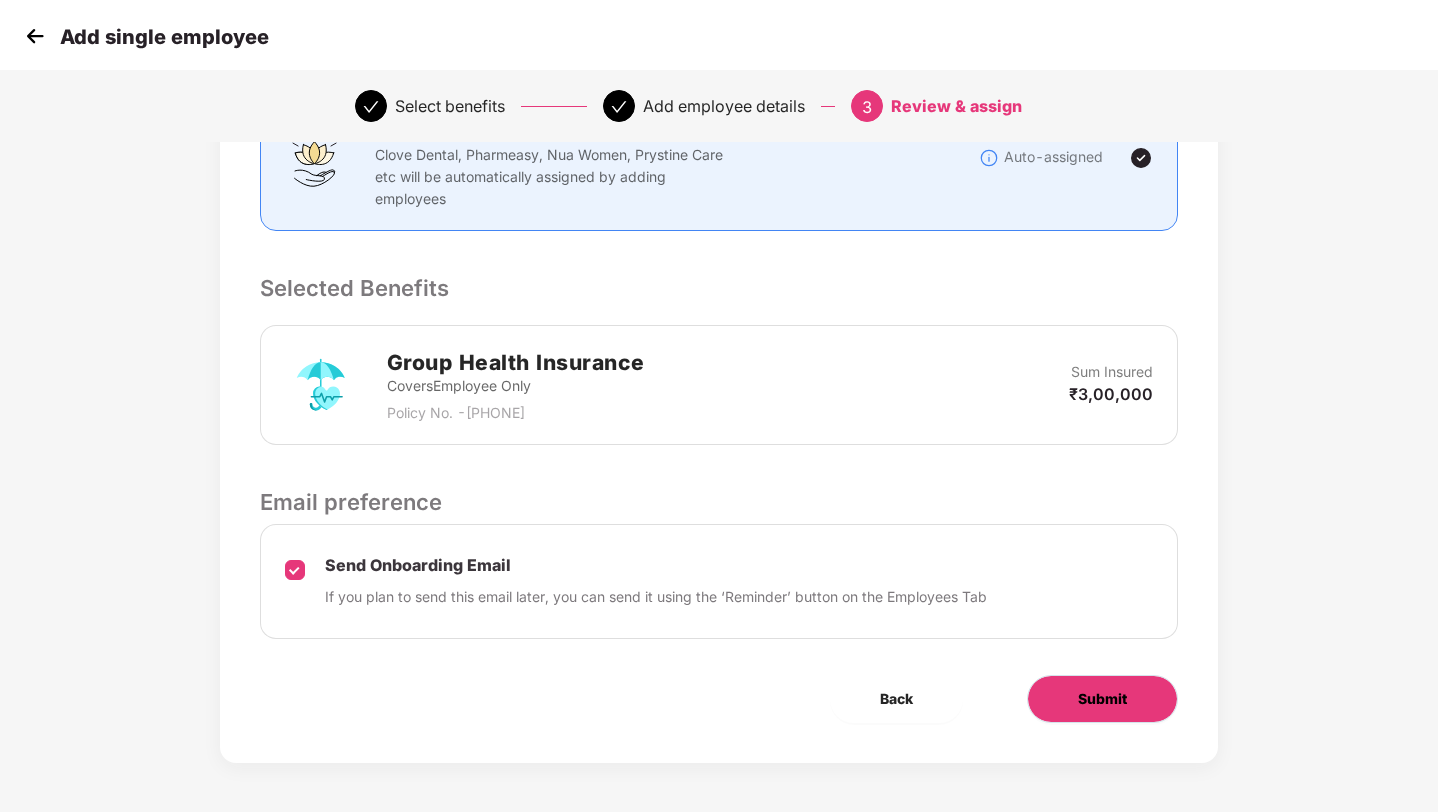click on "Submit" at bounding box center [1102, 699] 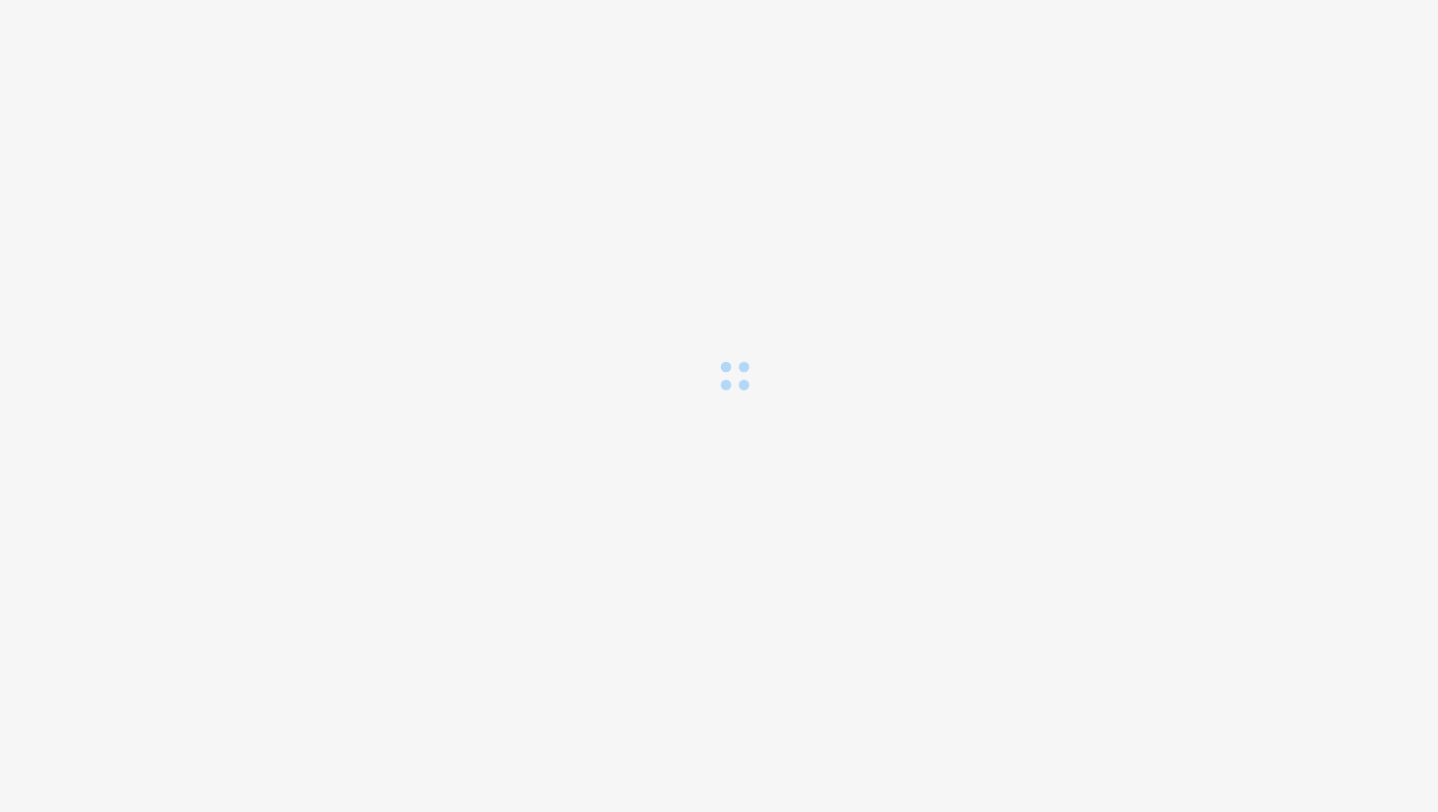 scroll, scrollTop: 0, scrollLeft: 0, axis: both 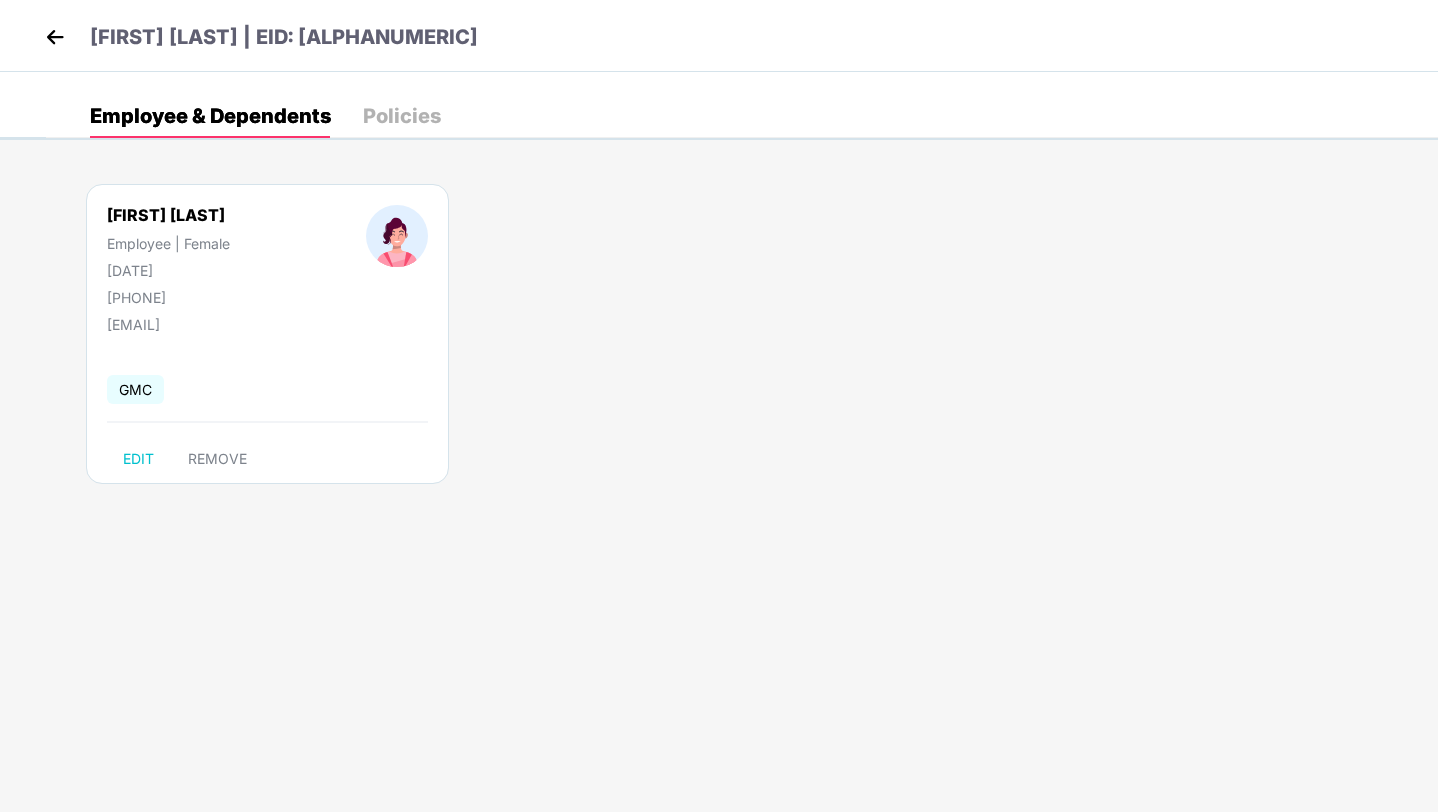 click at bounding box center (55, 37) 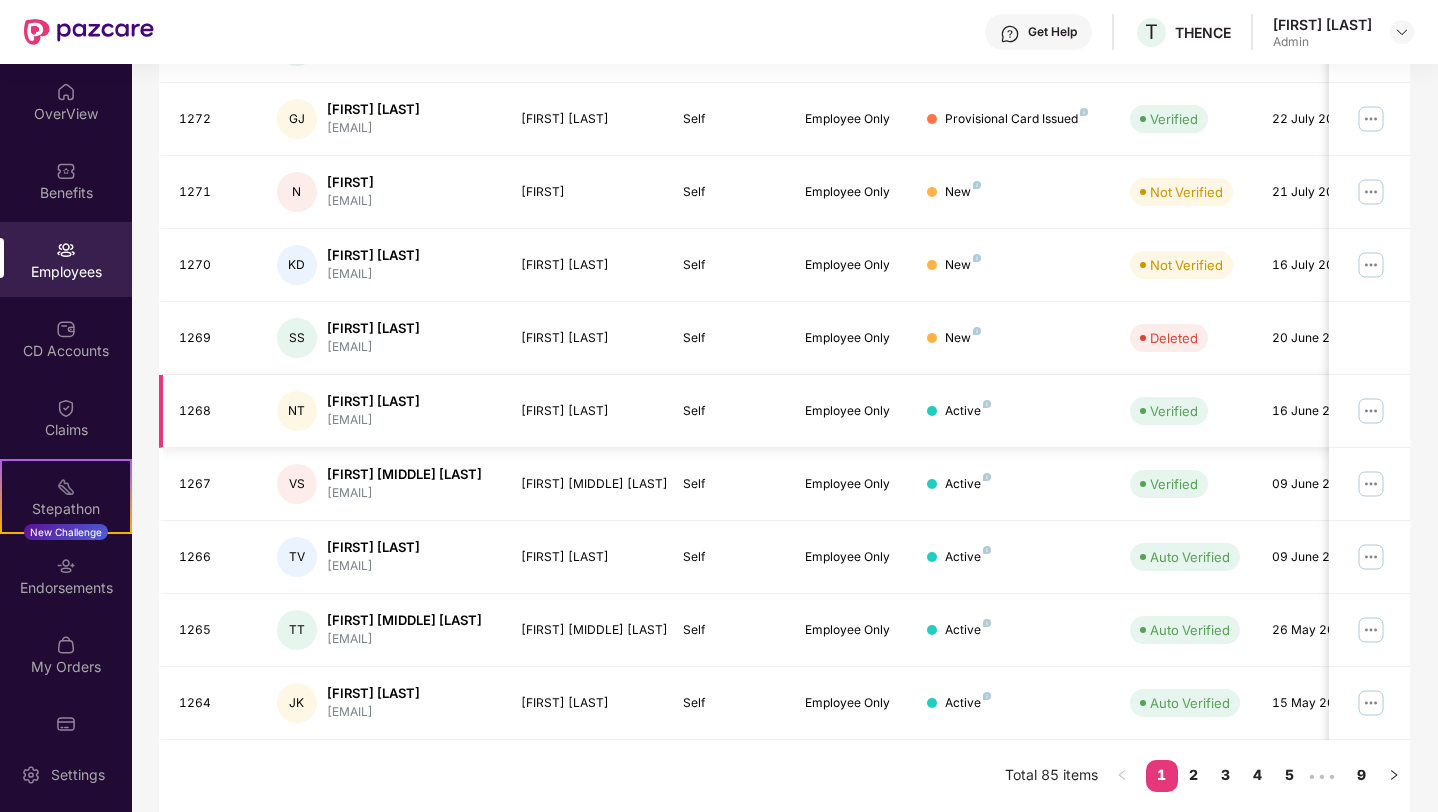 scroll, scrollTop: 0, scrollLeft: 0, axis: both 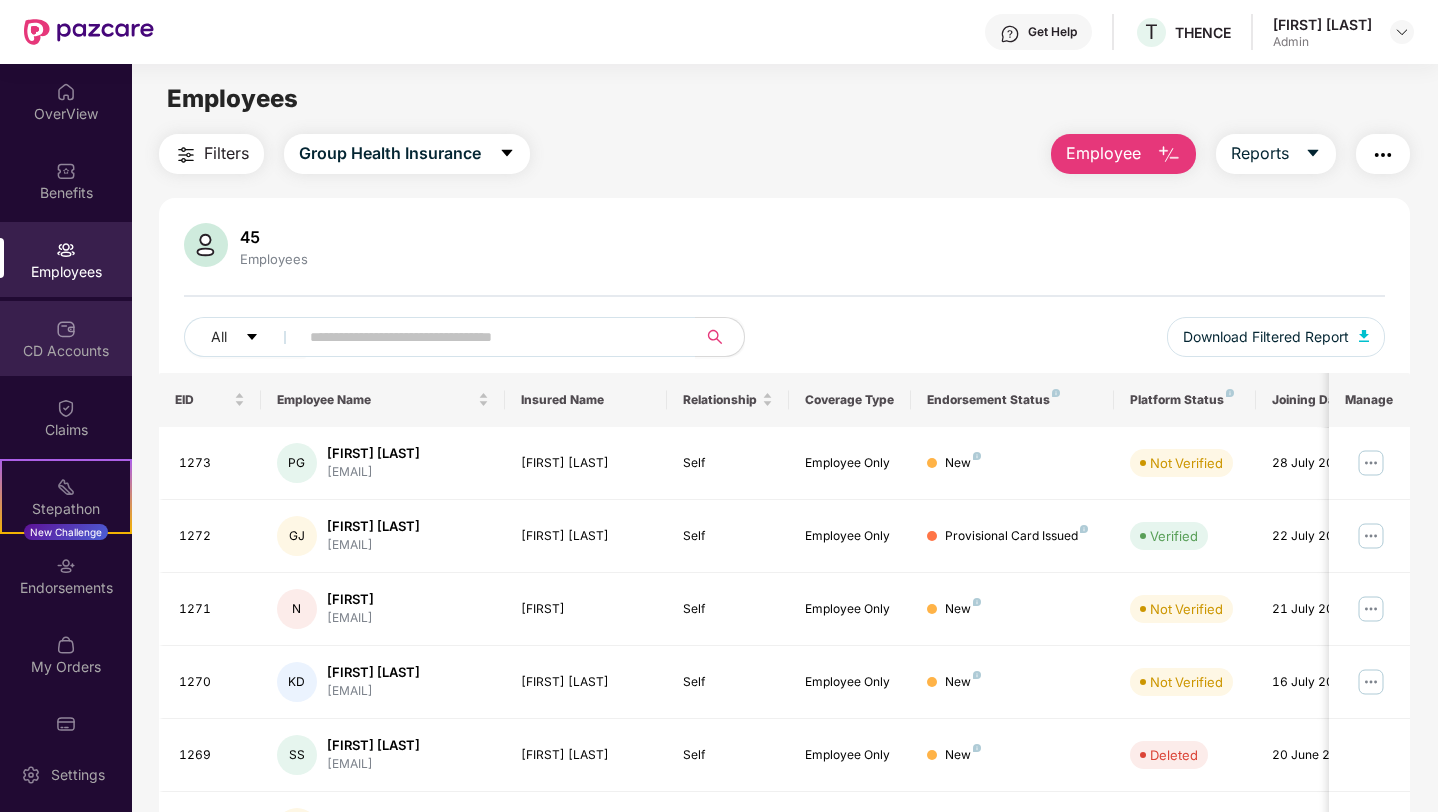 click at bounding box center [66, 329] 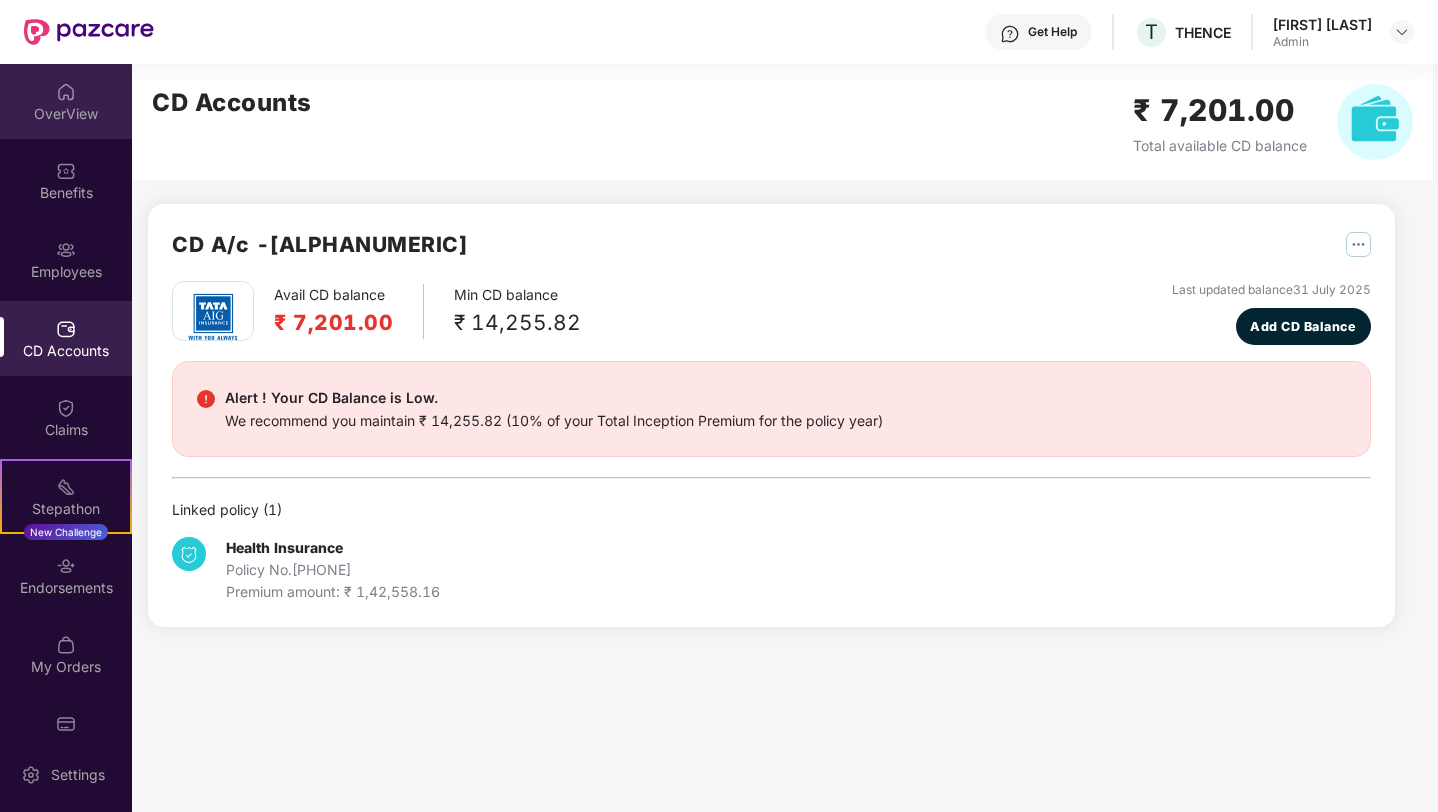 click on "OverView" at bounding box center [66, 114] 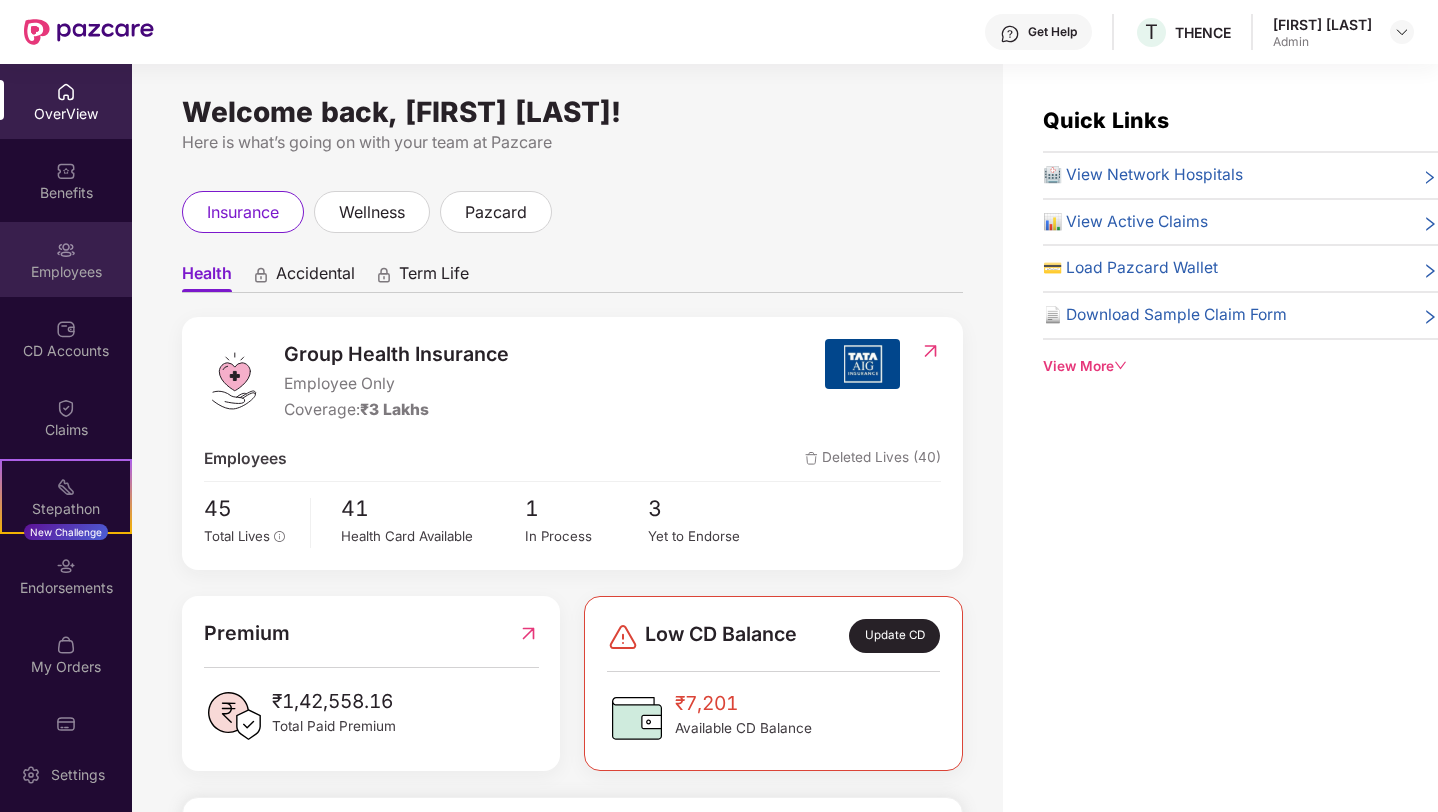 click on "Employees" at bounding box center [66, 259] 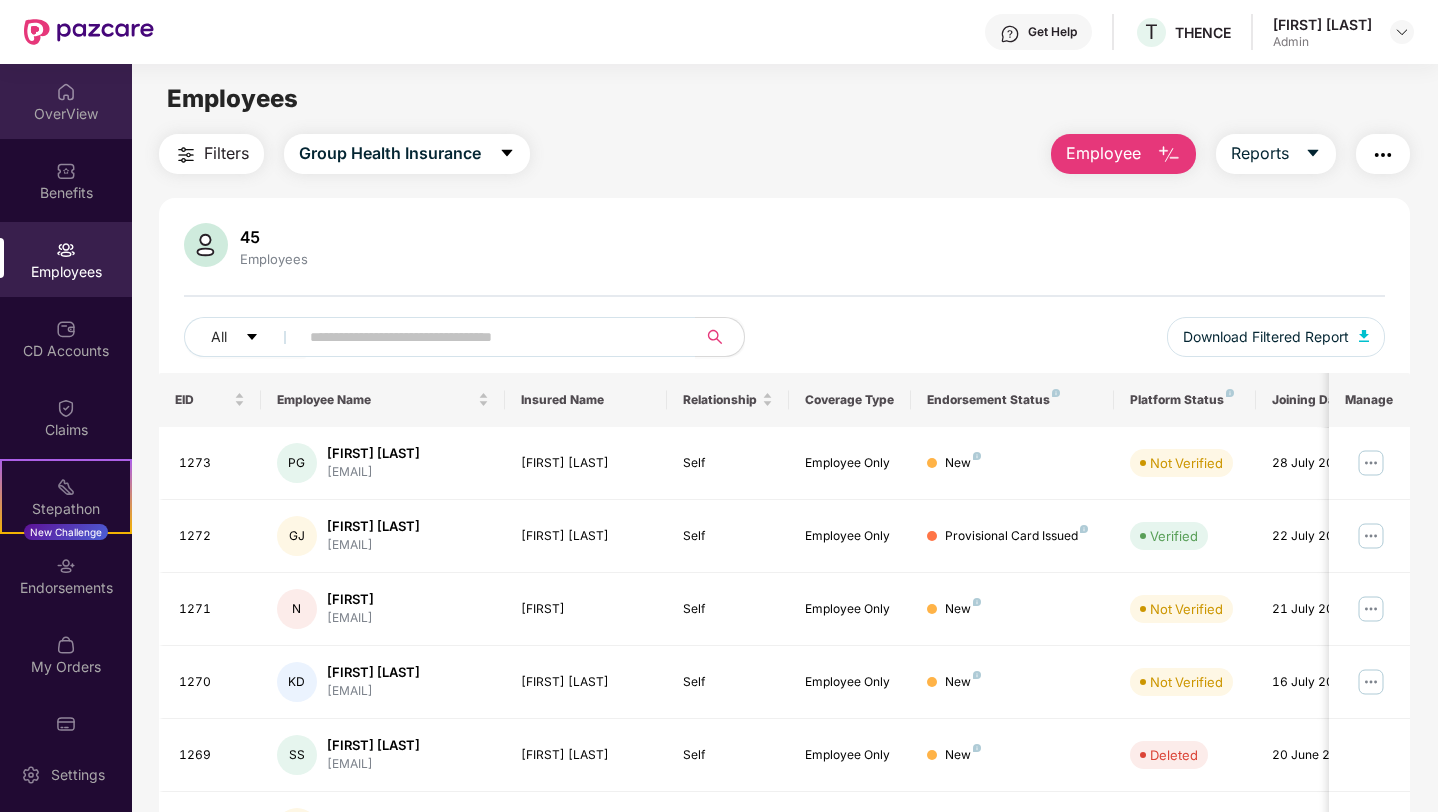 click on "OverView" at bounding box center [66, 101] 